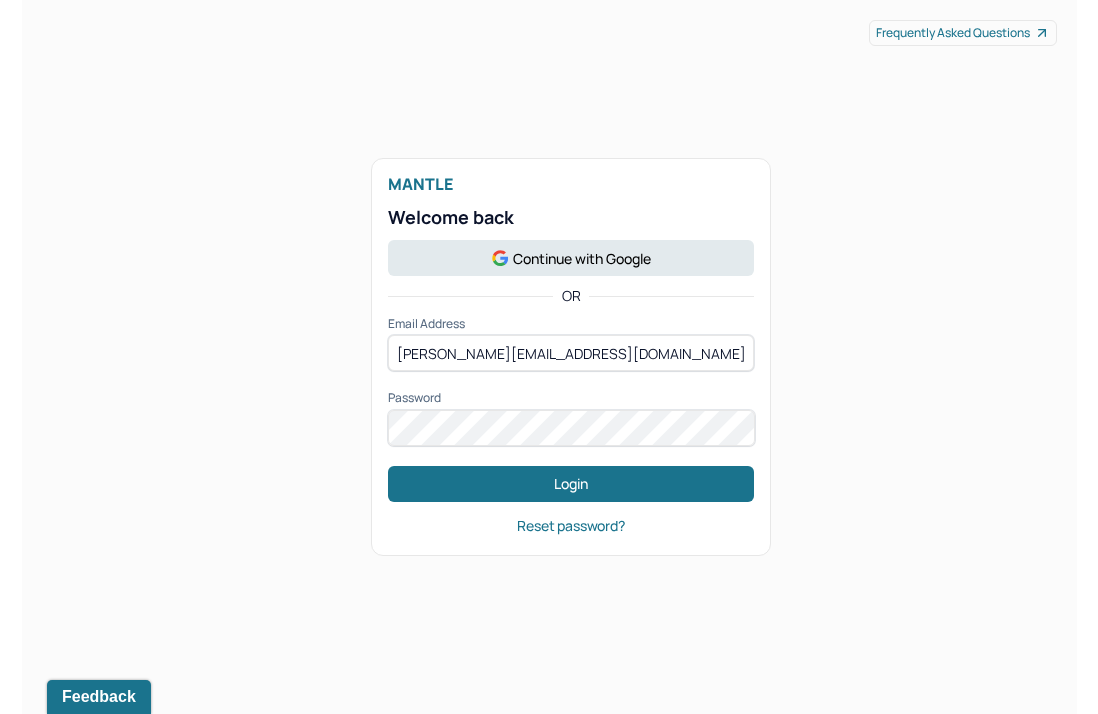 scroll, scrollTop: 0, scrollLeft: 0, axis: both 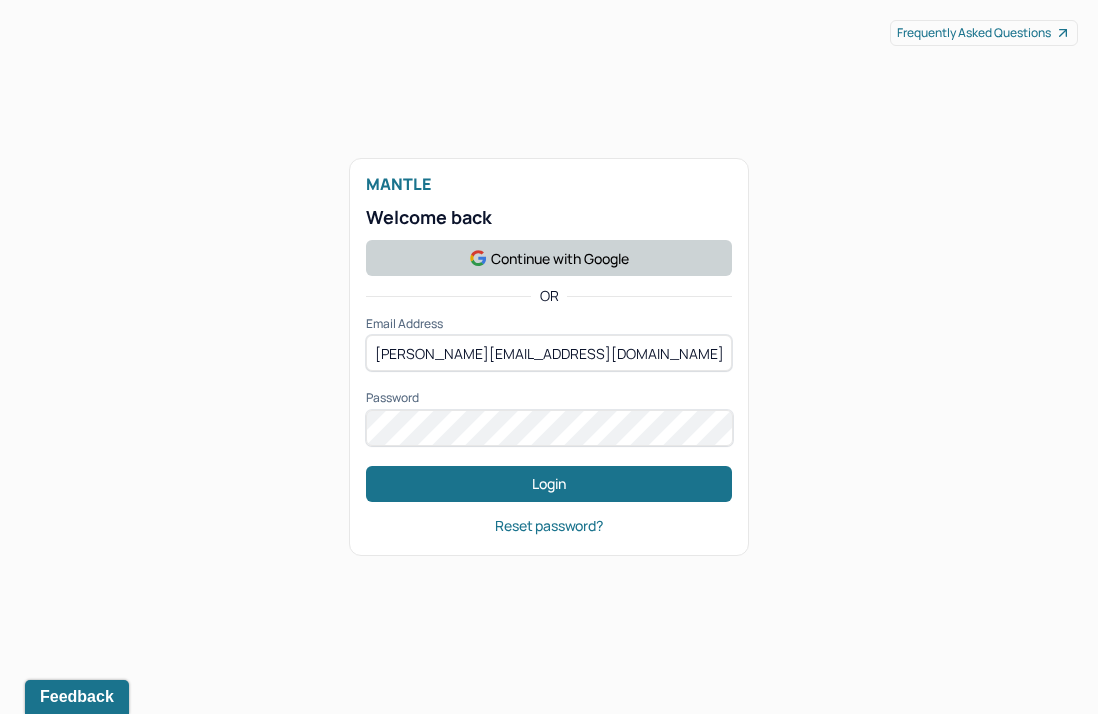 click 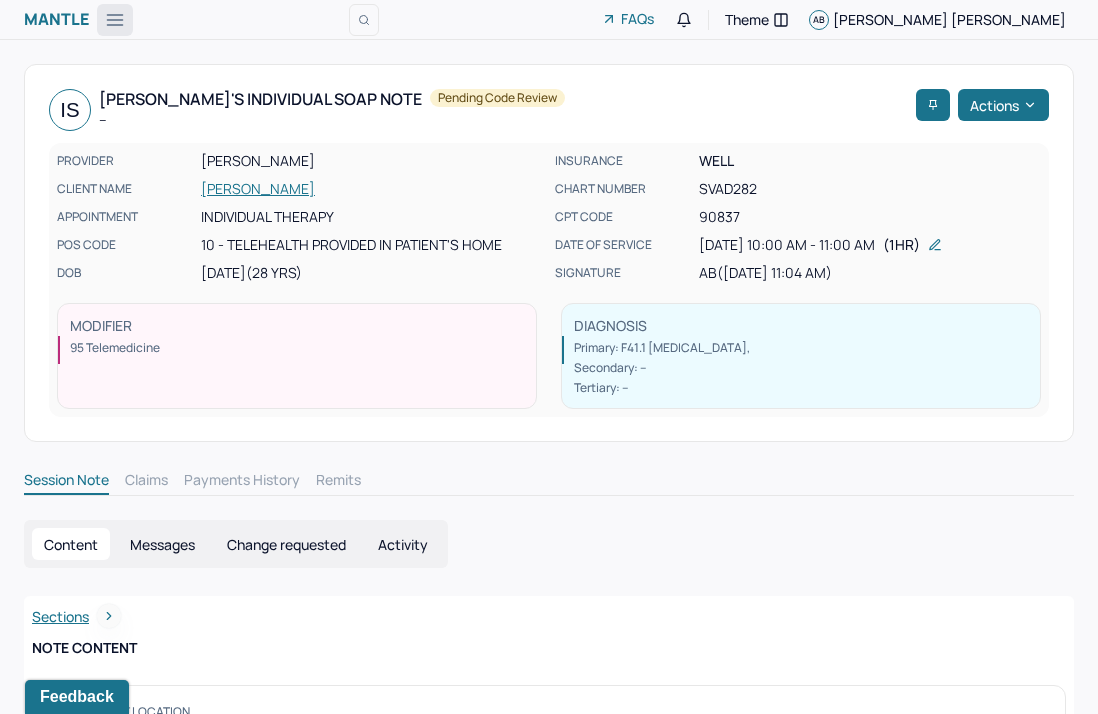 click 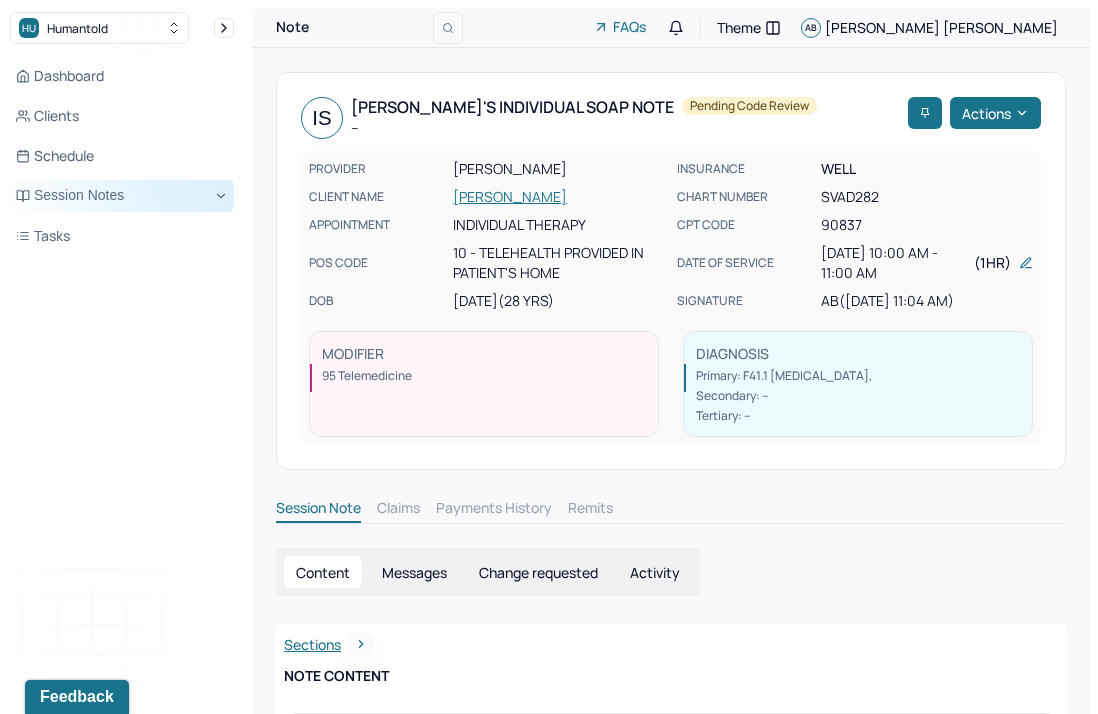 click on "Session Notes" at bounding box center (122, 196) 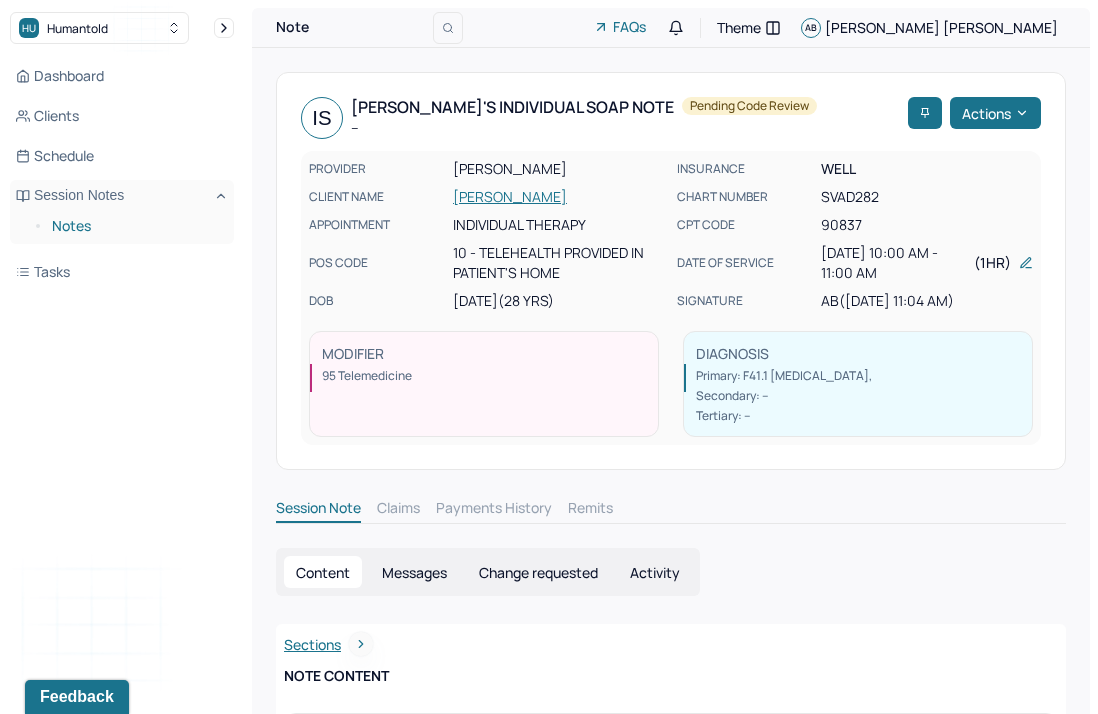 click on "Notes" at bounding box center (135, 226) 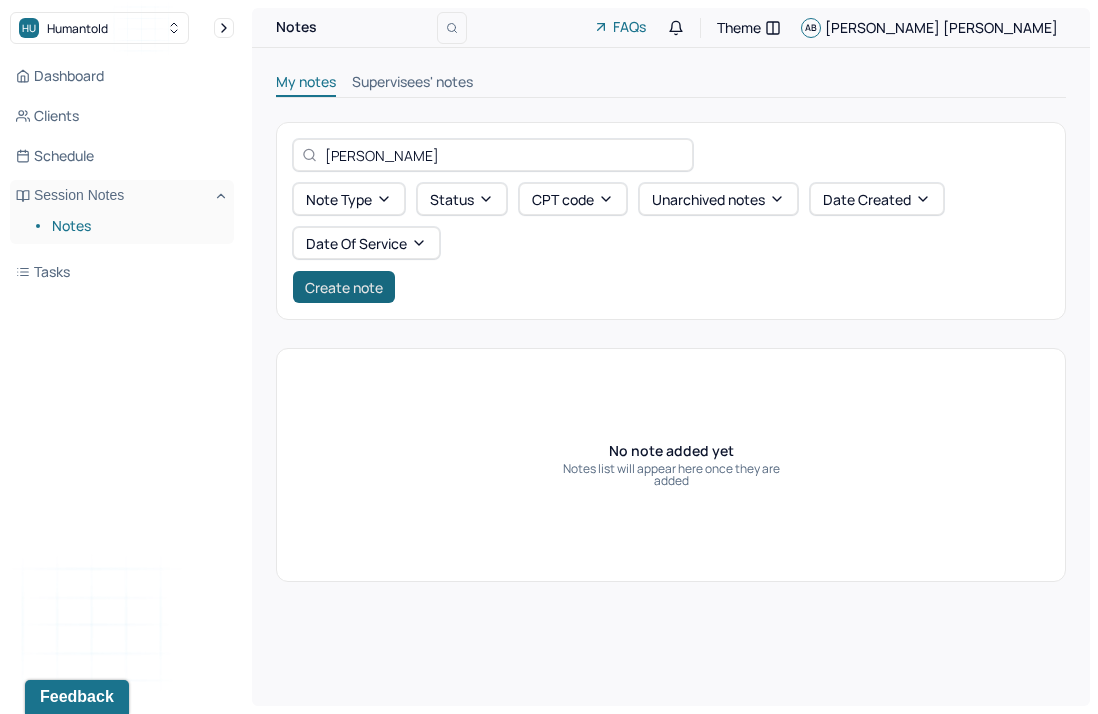 click on "Create note" at bounding box center (344, 287) 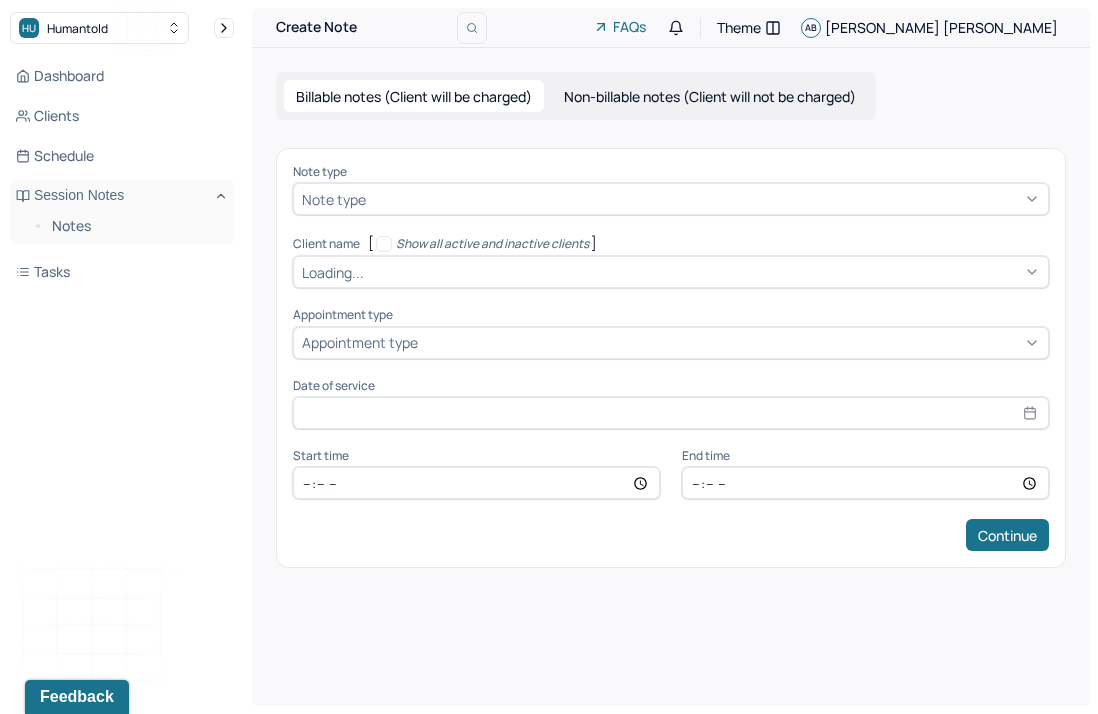 click on "Note type" at bounding box center (334, 199) 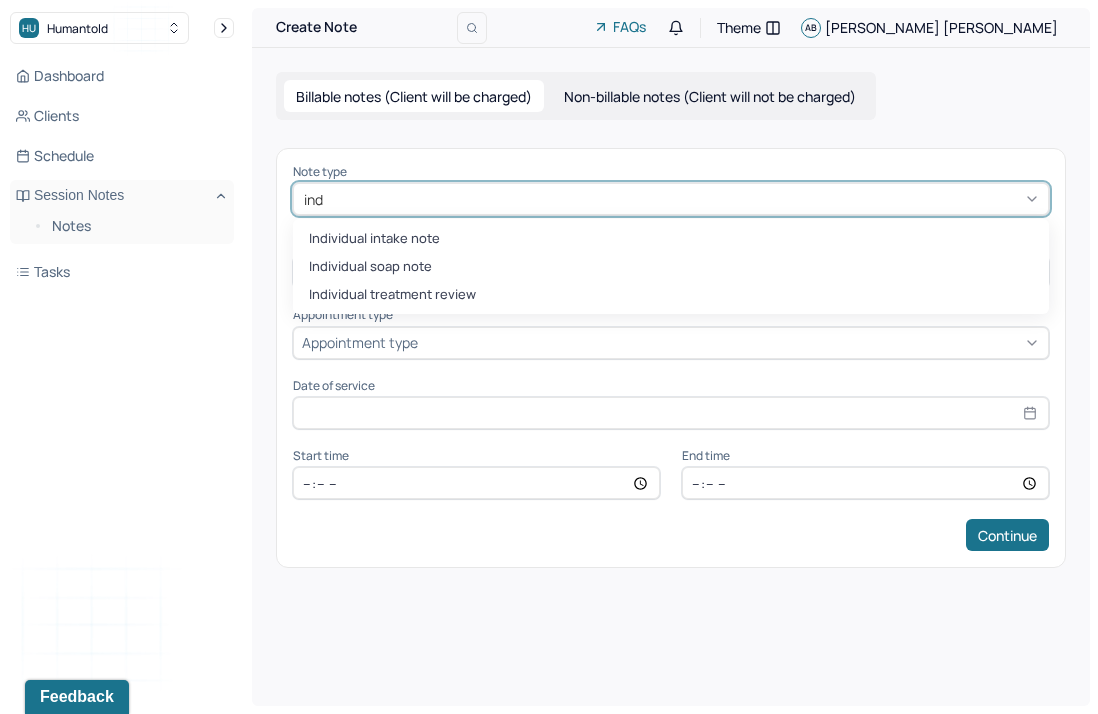 type on "indi" 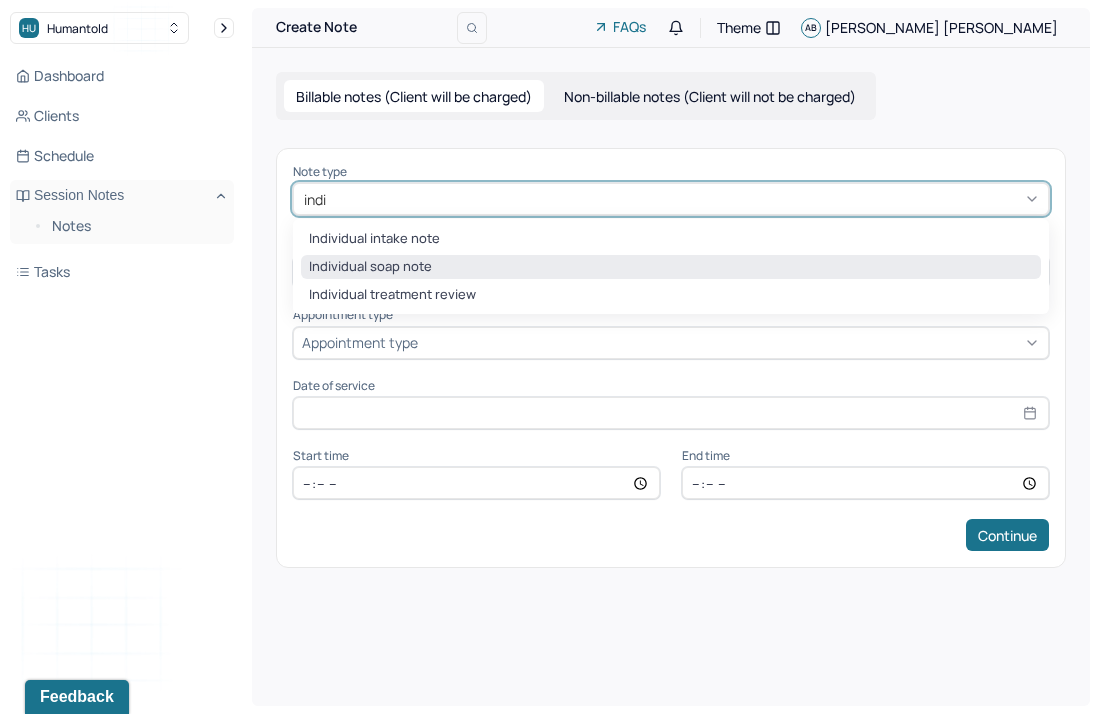 click on "Individual soap note" at bounding box center (671, 267) 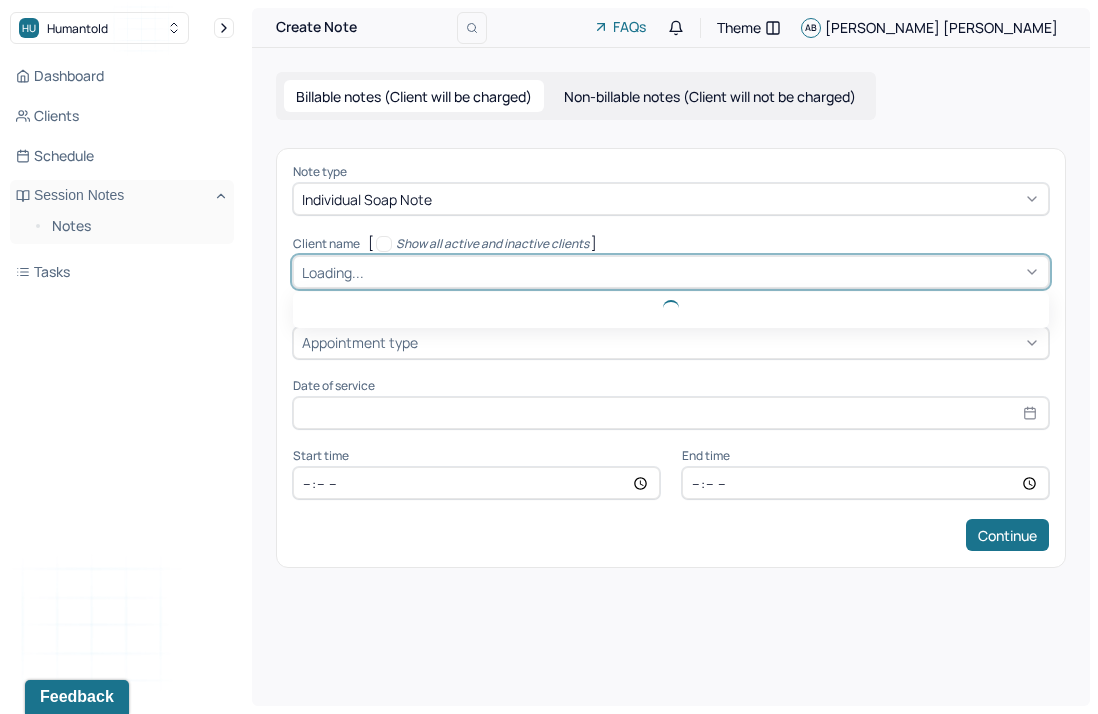 click at bounding box center (371, 272) 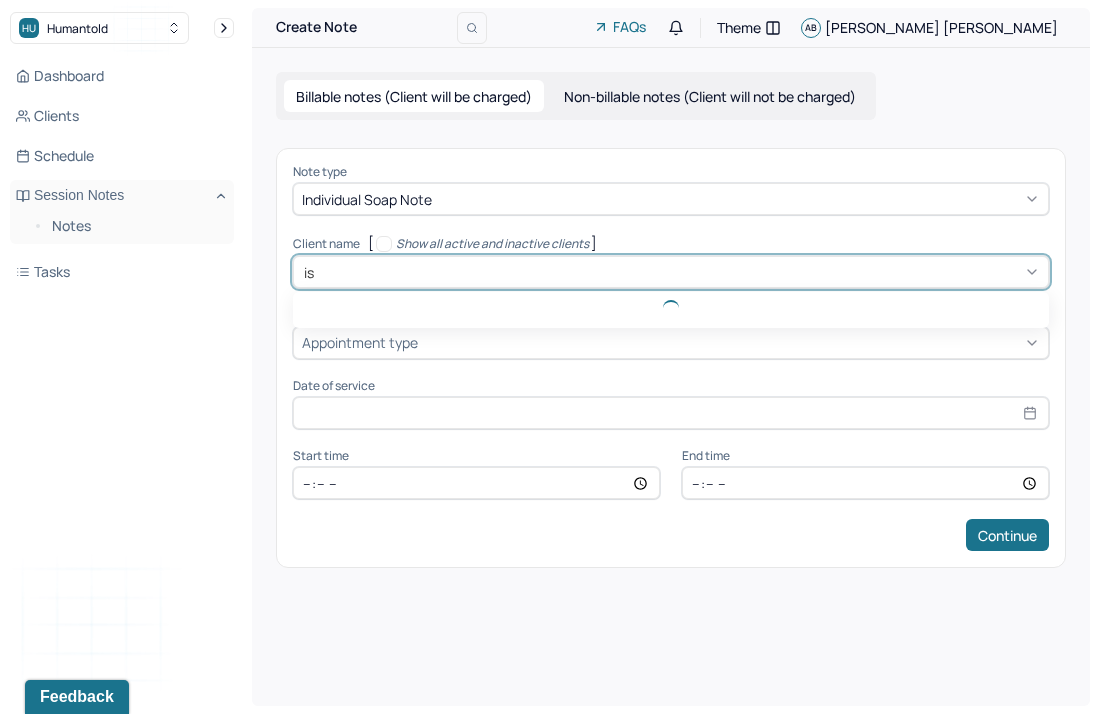 type on "i" 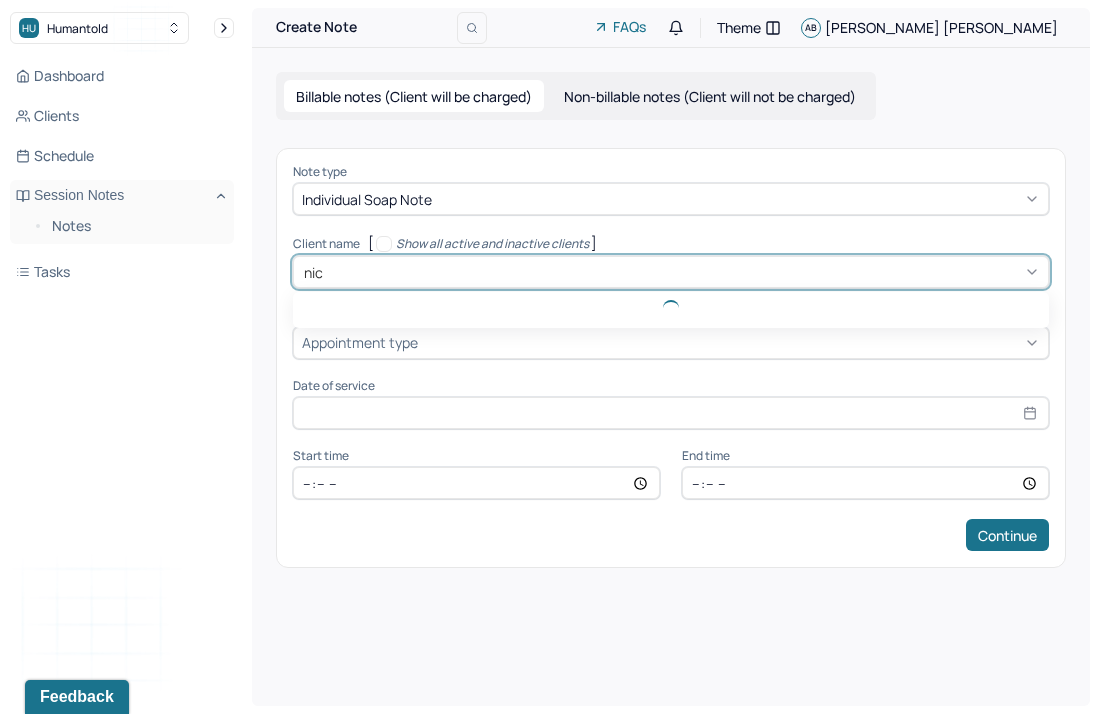 type on "nico" 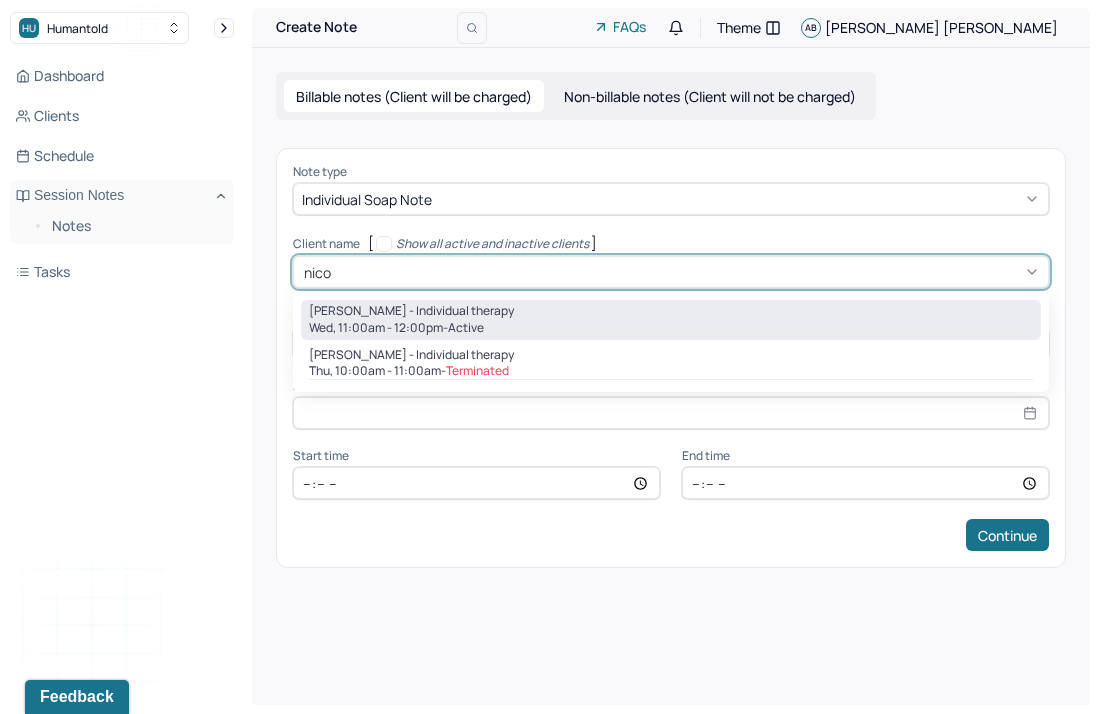 click on "[PERSON_NAME] - Individual therapy" at bounding box center [411, 311] 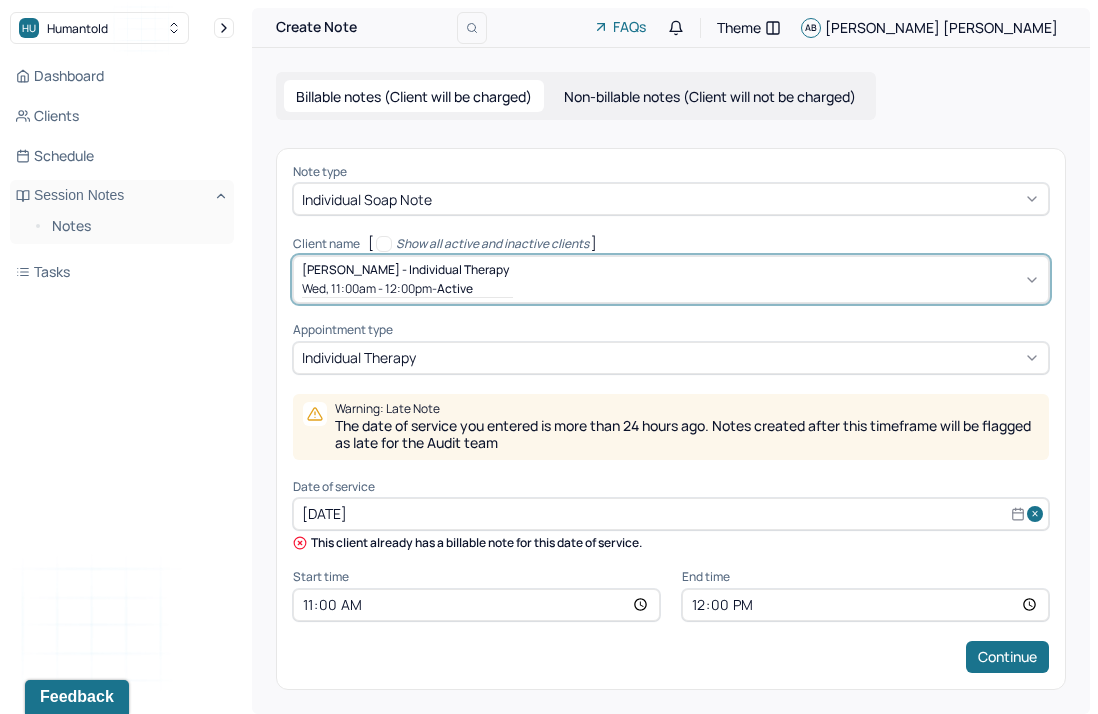 scroll, scrollTop: 5, scrollLeft: 0, axis: vertical 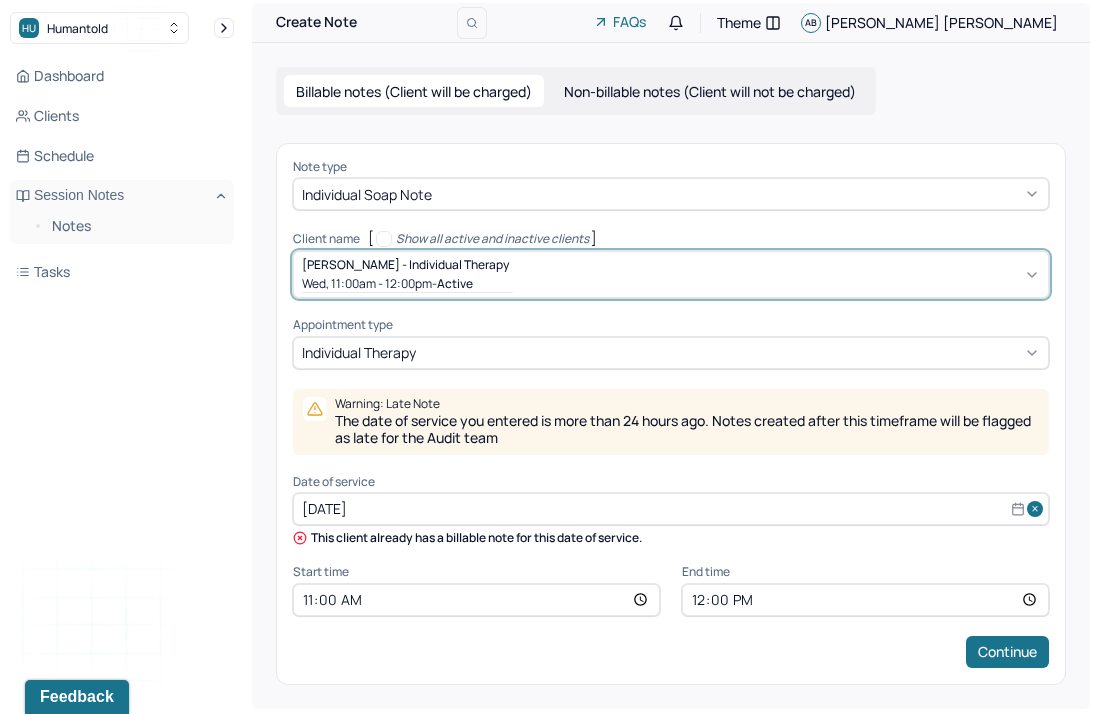 click on "[DATE]" at bounding box center (671, 509) 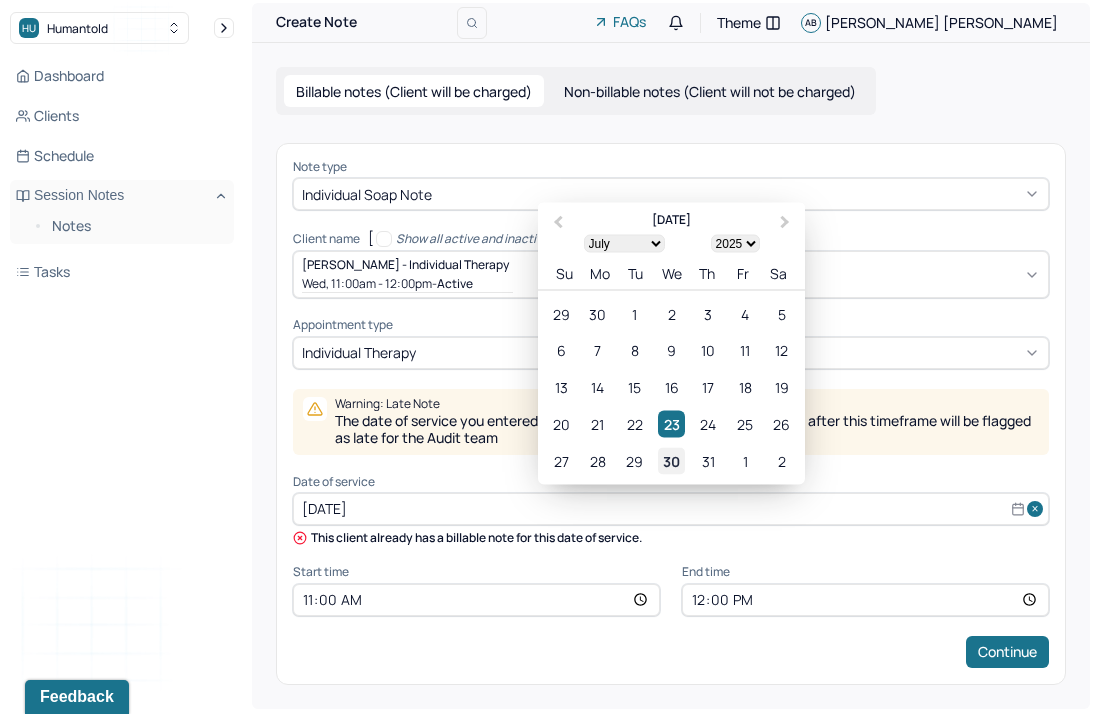 click on "30" at bounding box center [671, 460] 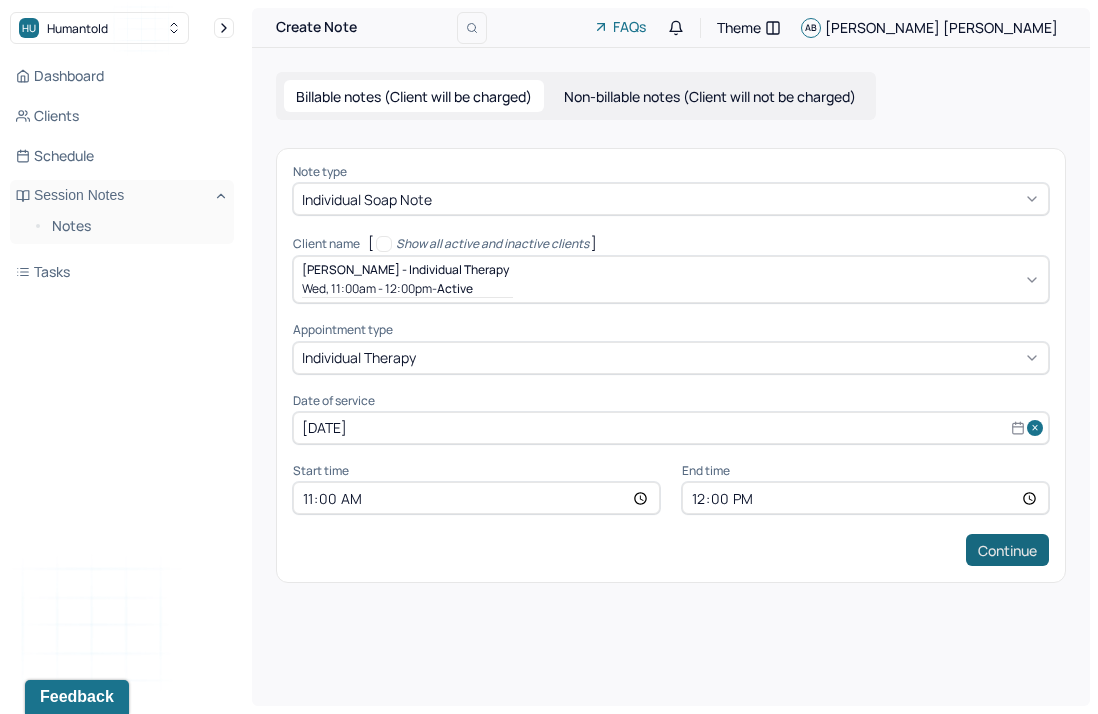 click on "Continue" at bounding box center (1007, 550) 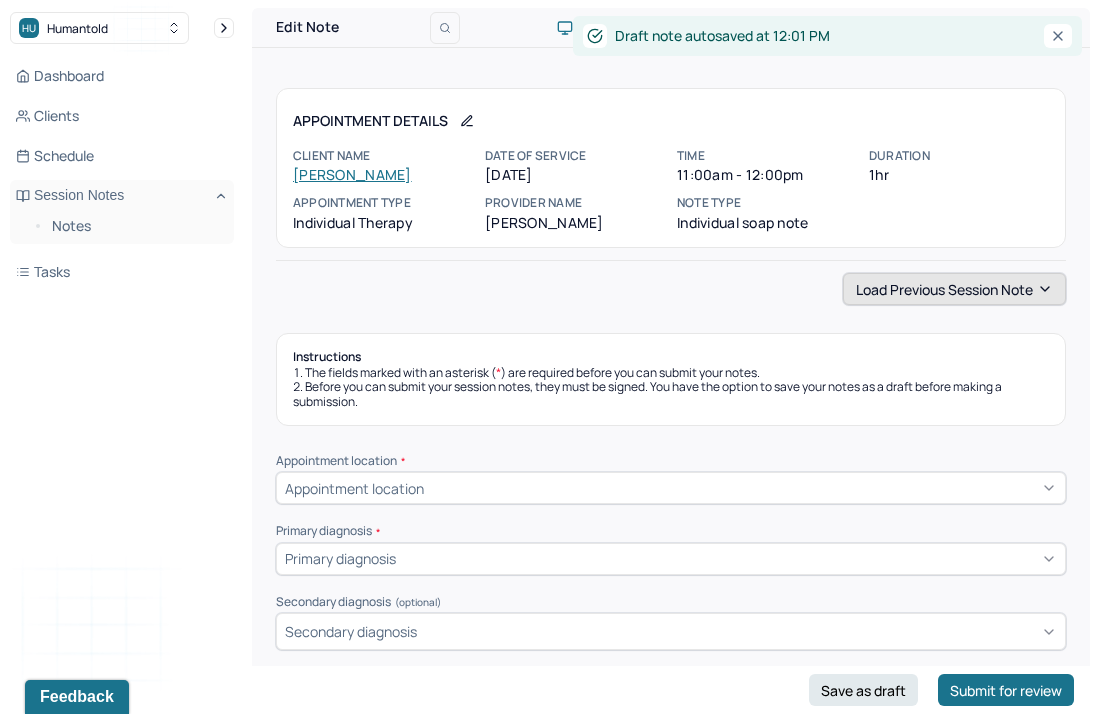 click on "Load previous session note" at bounding box center (954, 289) 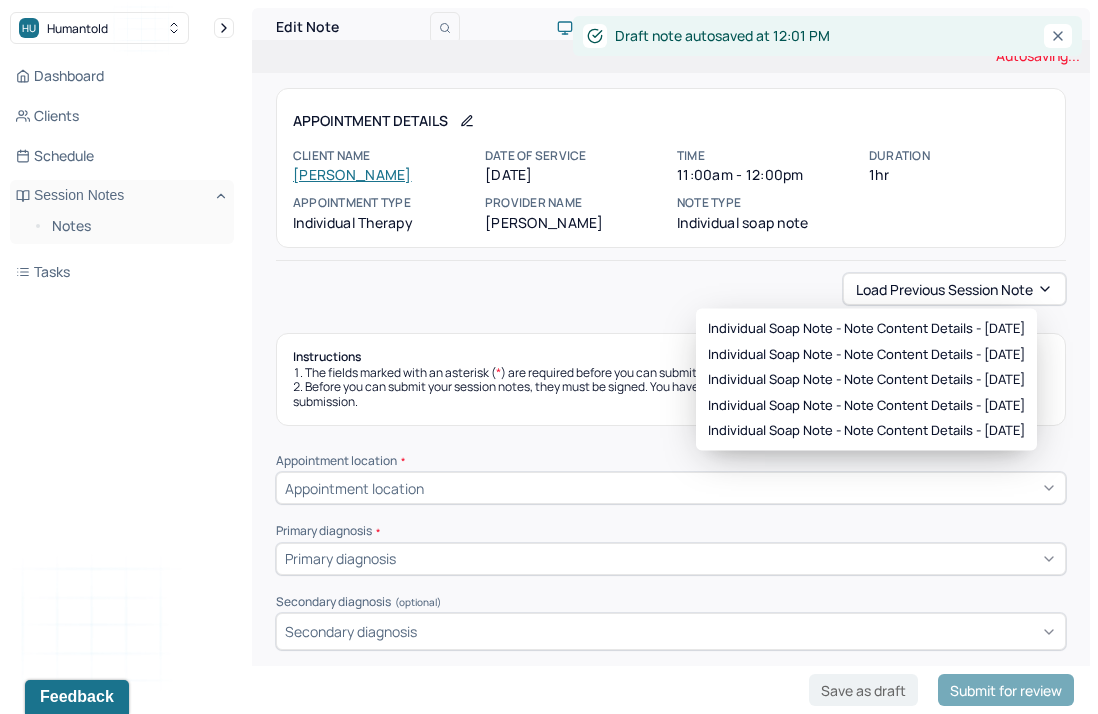 click on "Individual soap note   - Note content Details -   [DATE] Individual soap note   - Note content Details -   [DATE] Individual soap note   - Note content Details -   [DATE] Individual soap note   - Note content Details -   [DATE] Individual soap note   - Note content Details -   [DATE]" at bounding box center [866, 380] 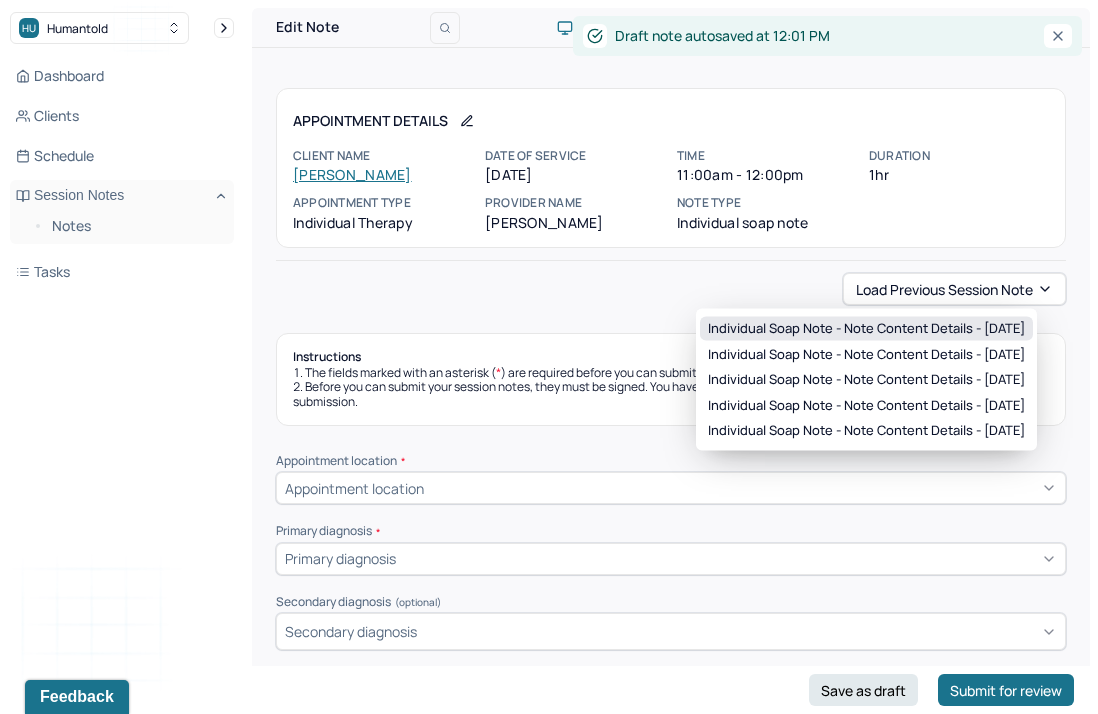 click on "Individual soap note   - Note content Details -   [DATE]" at bounding box center (866, 329) 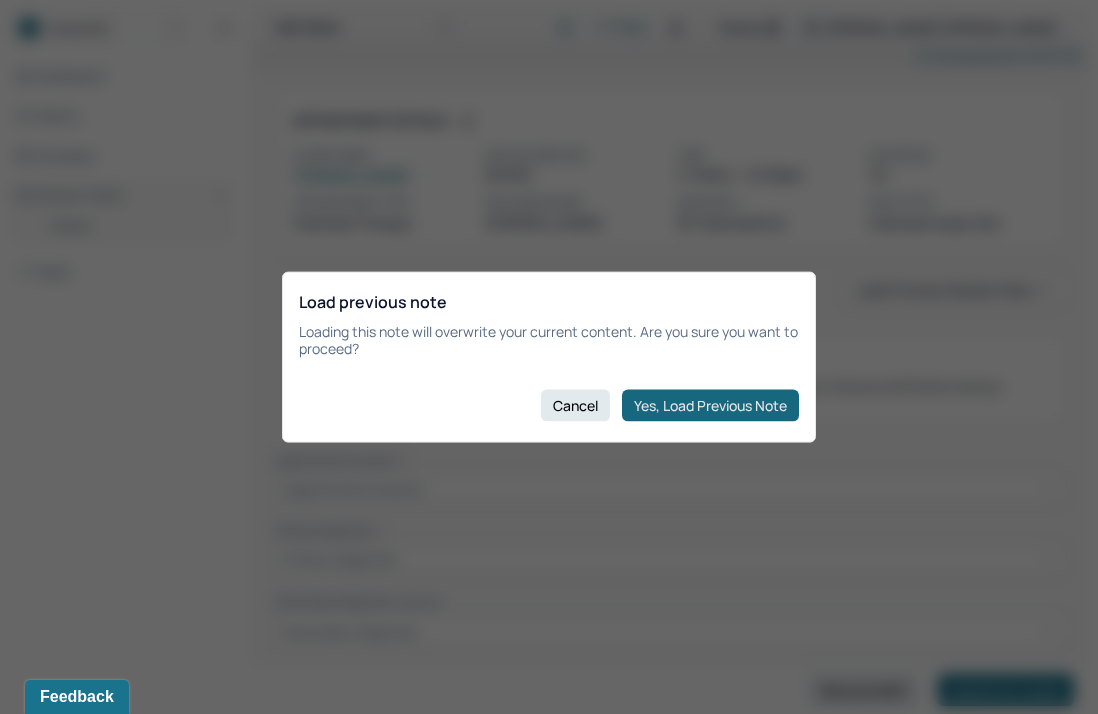 click on "Yes, Load Previous Note" at bounding box center [710, 405] 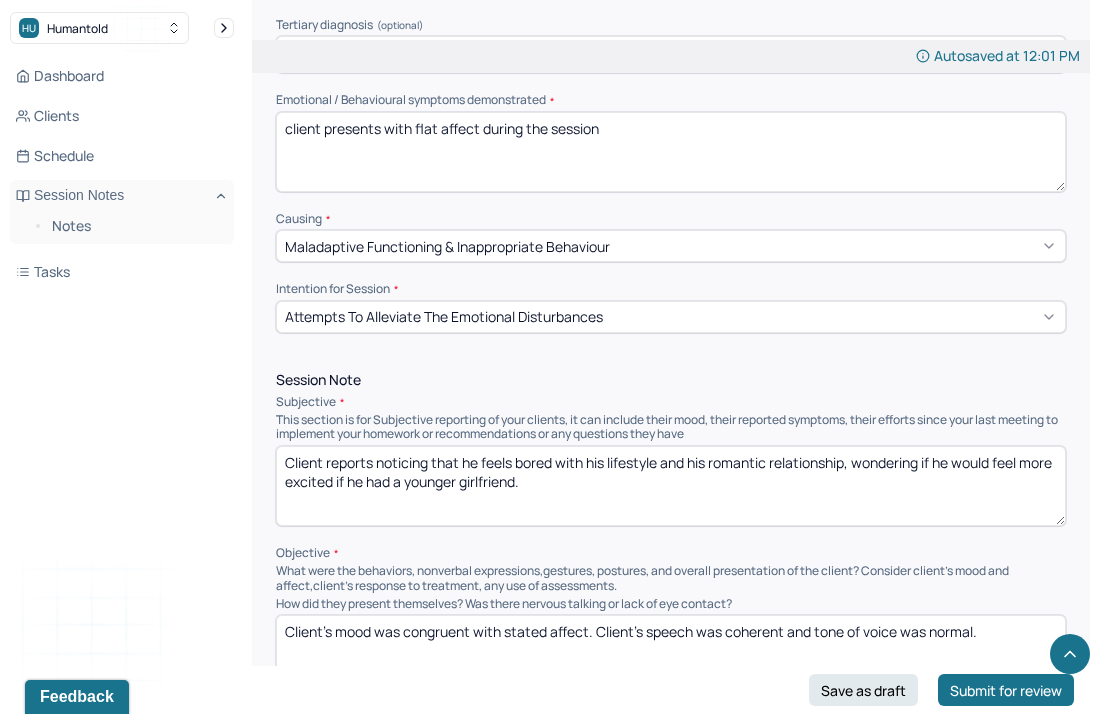 scroll, scrollTop: 924, scrollLeft: 0, axis: vertical 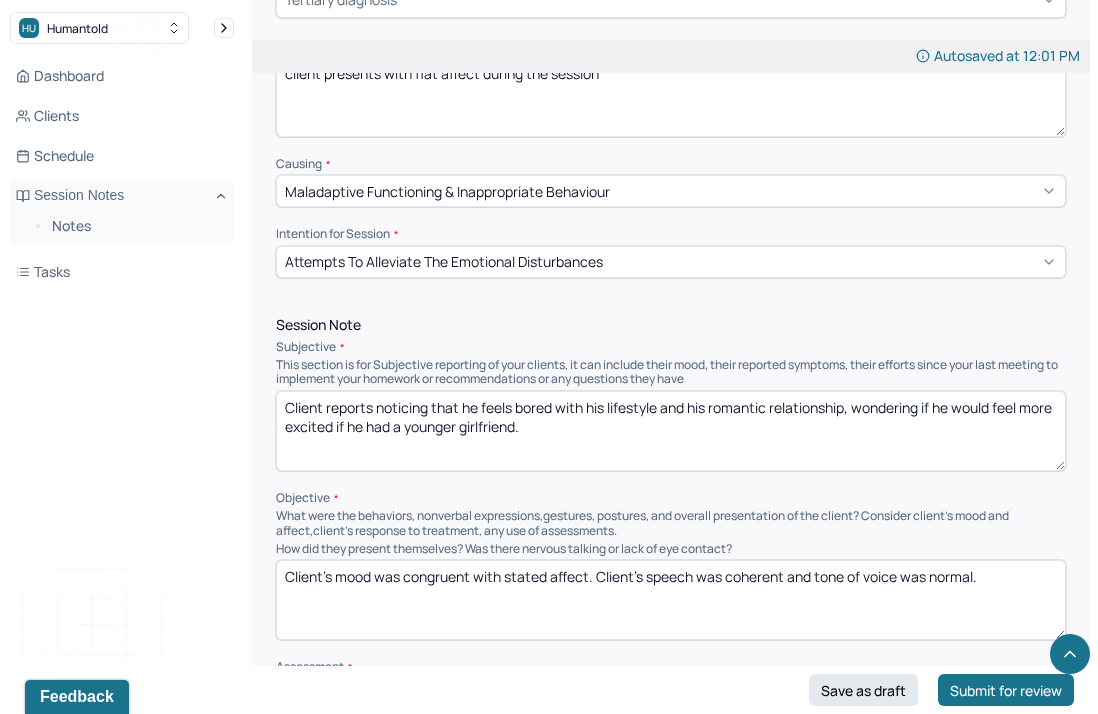 drag, startPoint x: 566, startPoint y: 424, endPoint x: 378, endPoint y: 404, distance: 189.06084 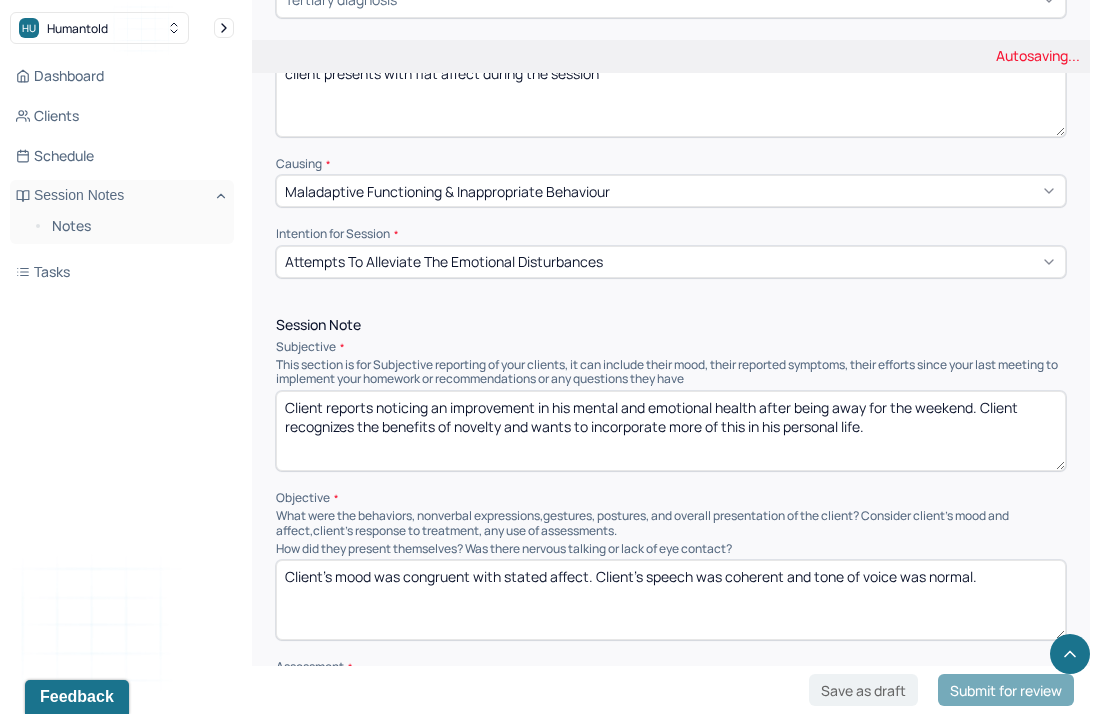 type on "Client reports noticing an improvement in his mental and emotional health after being away for the weekend. Client recognizes the benefits of novelty and wants to incorporate more of this in his personal life." 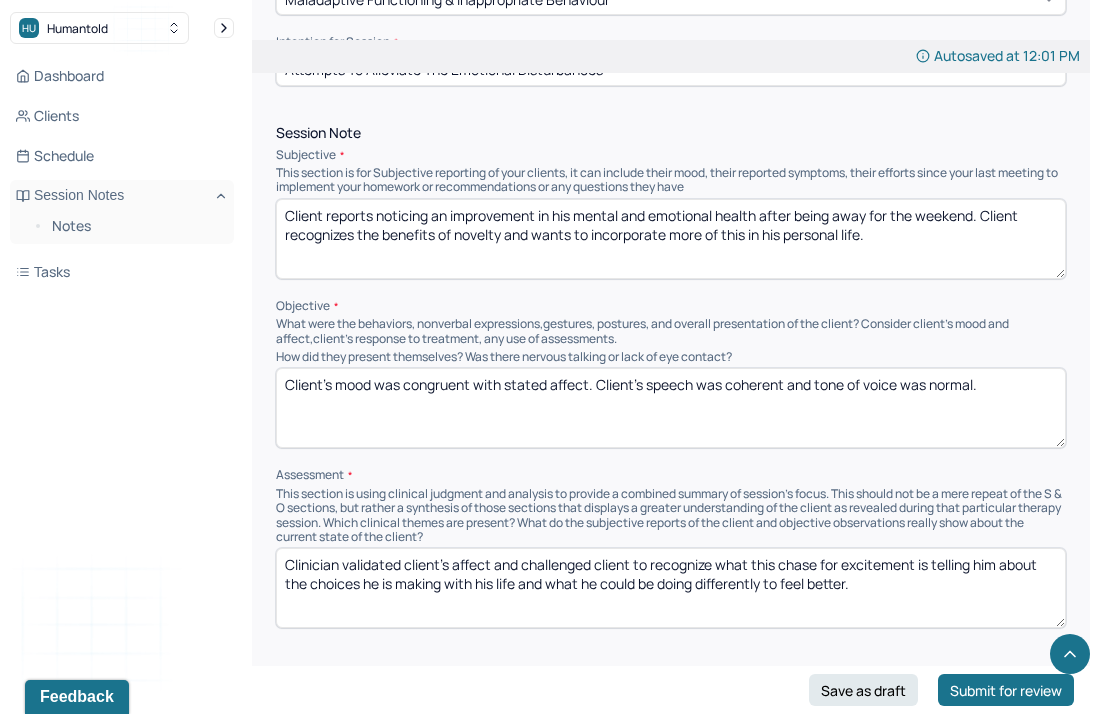 scroll, scrollTop: 1143, scrollLeft: 0, axis: vertical 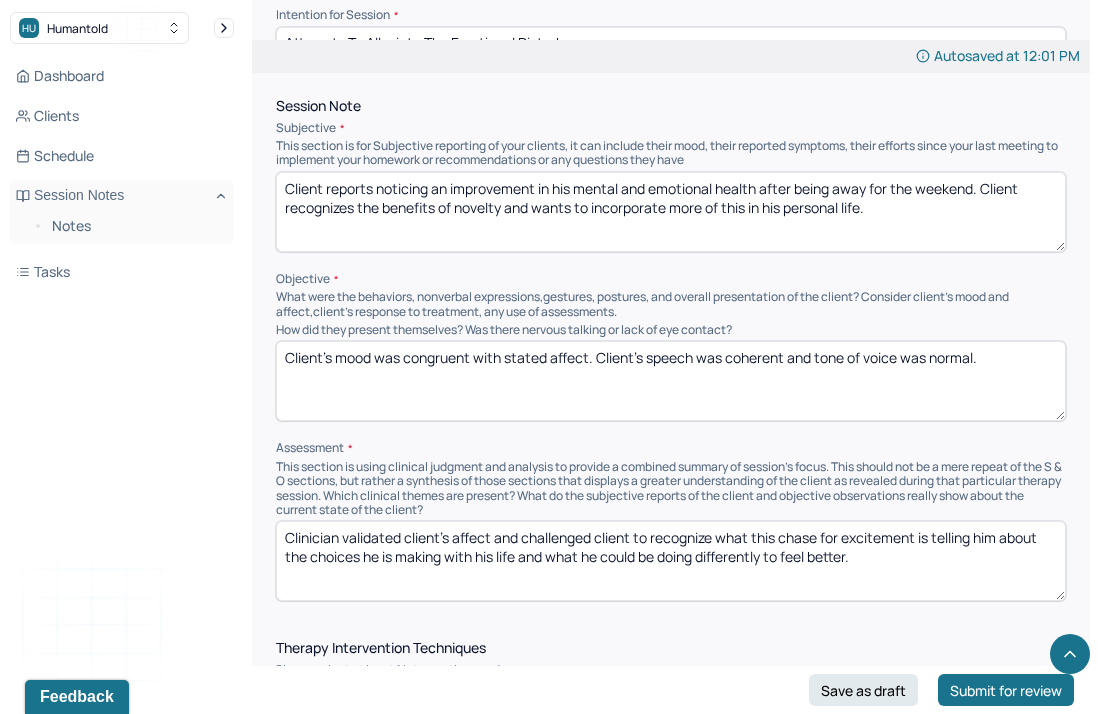 drag, startPoint x: 1017, startPoint y: 351, endPoint x: 332, endPoint y: 350, distance: 685.00073 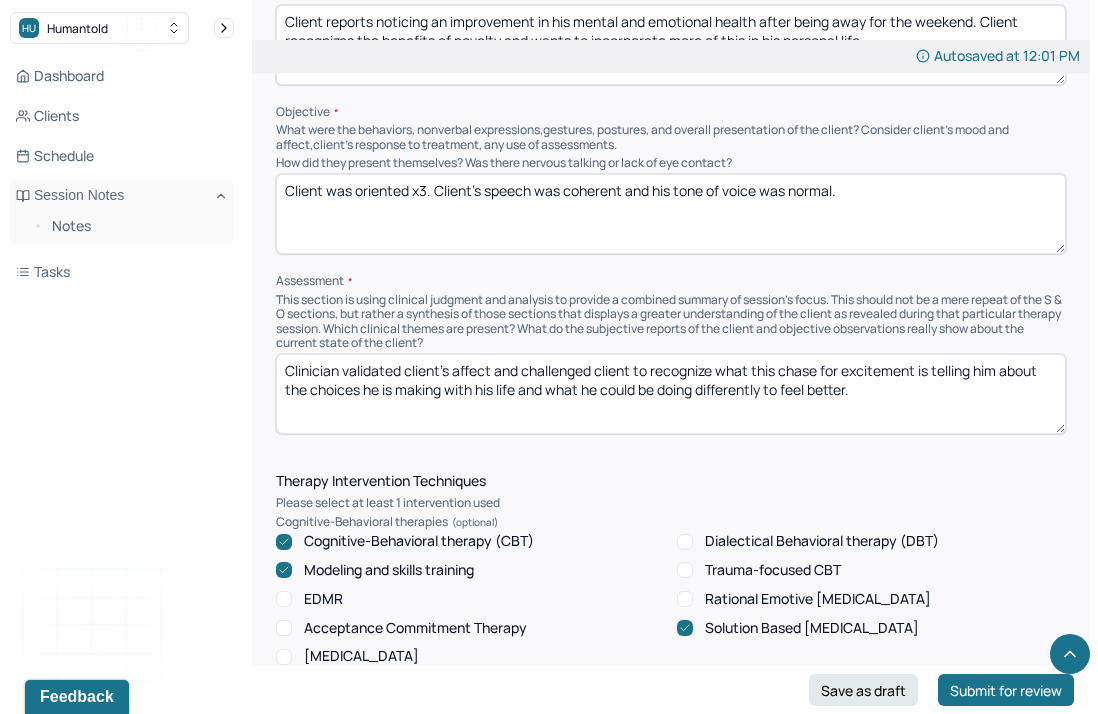 scroll, scrollTop: 1334, scrollLeft: 0, axis: vertical 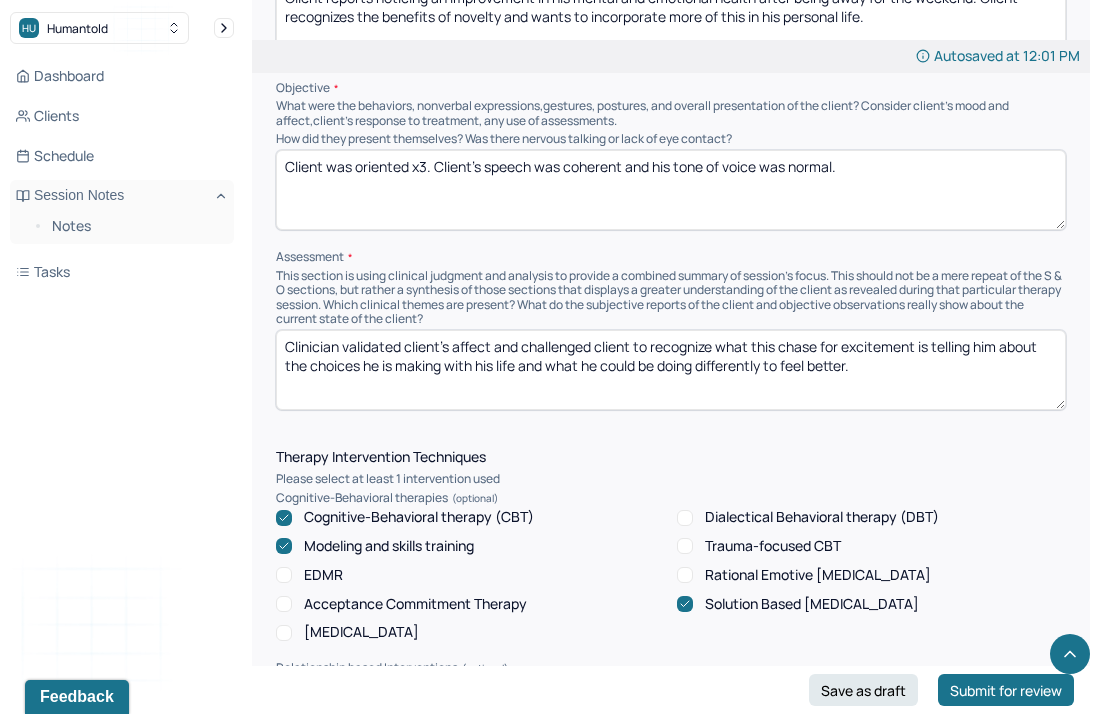 type on "Client was oriented x3. Client's speech was coherent and his tone of voice was normal." 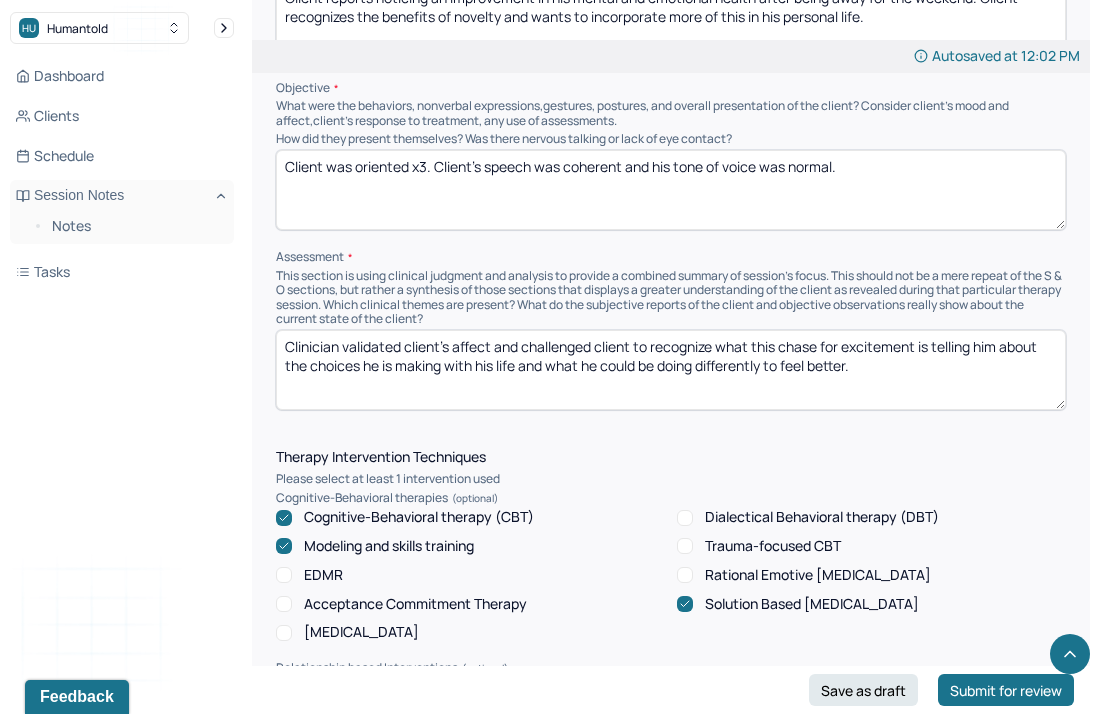 drag, startPoint x: 875, startPoint y: 363, endPoint x: 499, endPoint y: 344, distance: 376.47974 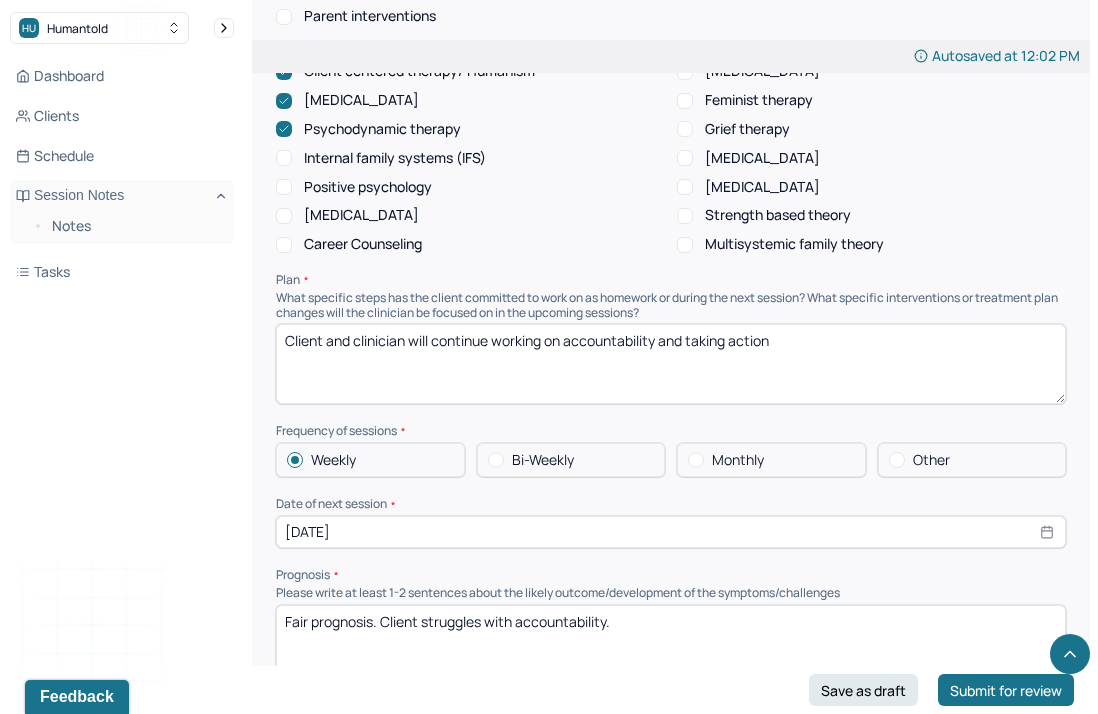 scroll, scrollTop: 2043, scrollLeft: 0, axis: vertical 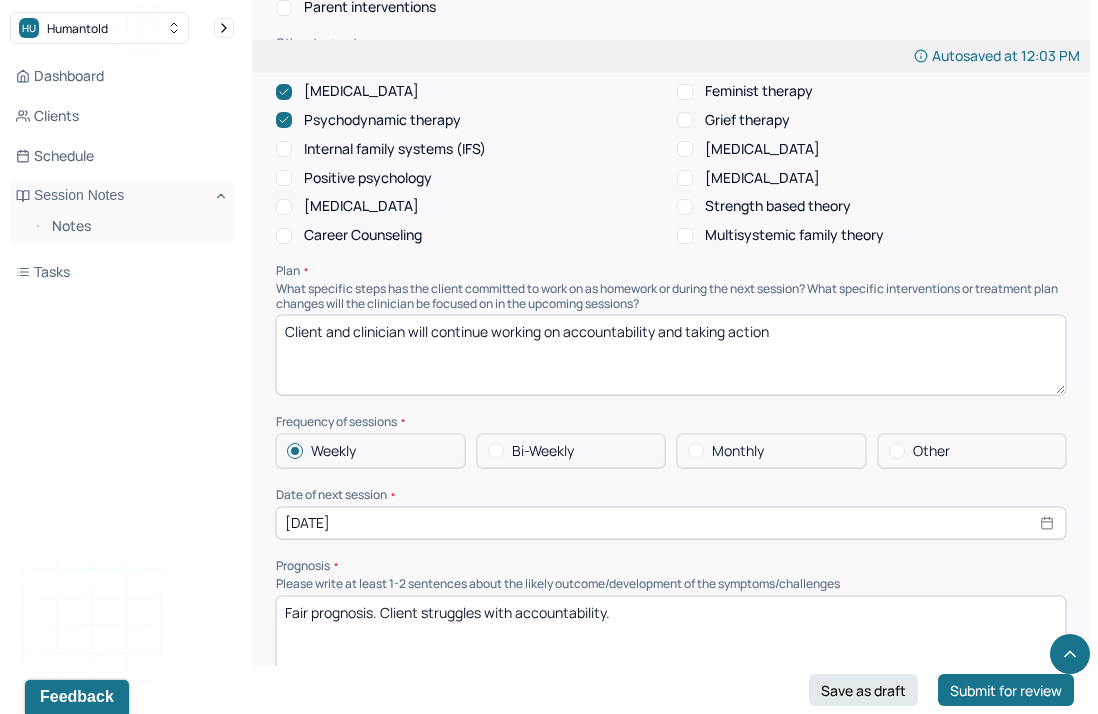 type on "Clinician validated client's affect and asked open ended questions to help client process emotions related to new insight.  Clinician challenges client to identify areas of his life that could use more novelty and how they might impact his mental health positively." 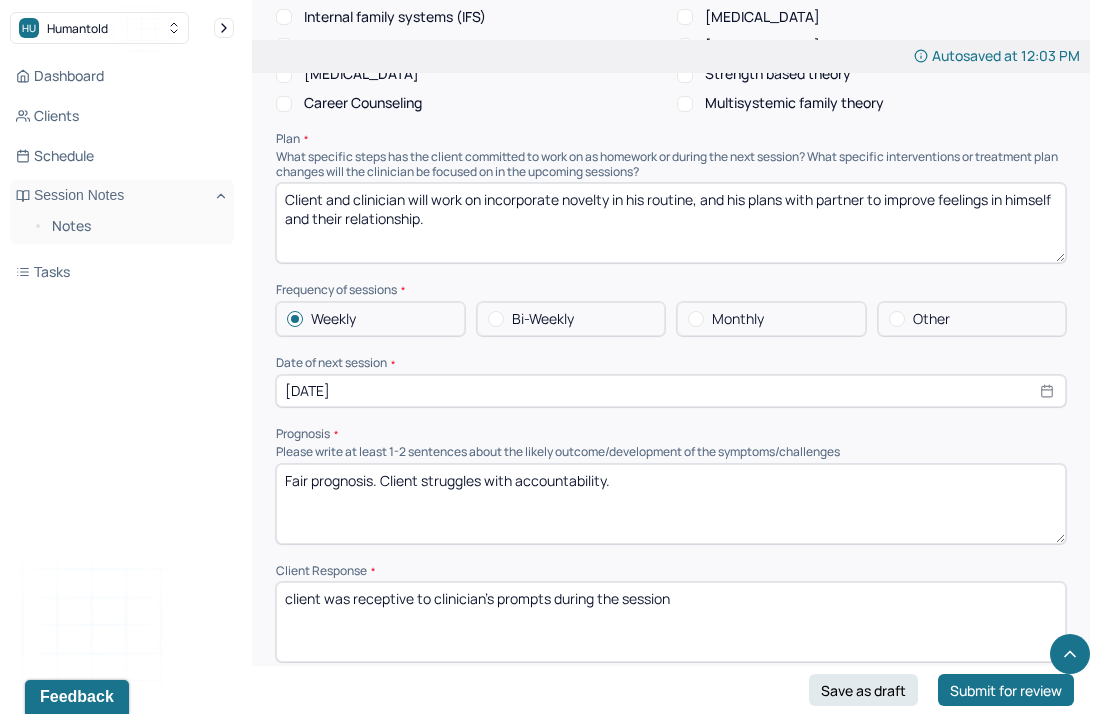 scroll, scrollTop: 2191, scrollLeft: 0, axis: vertical 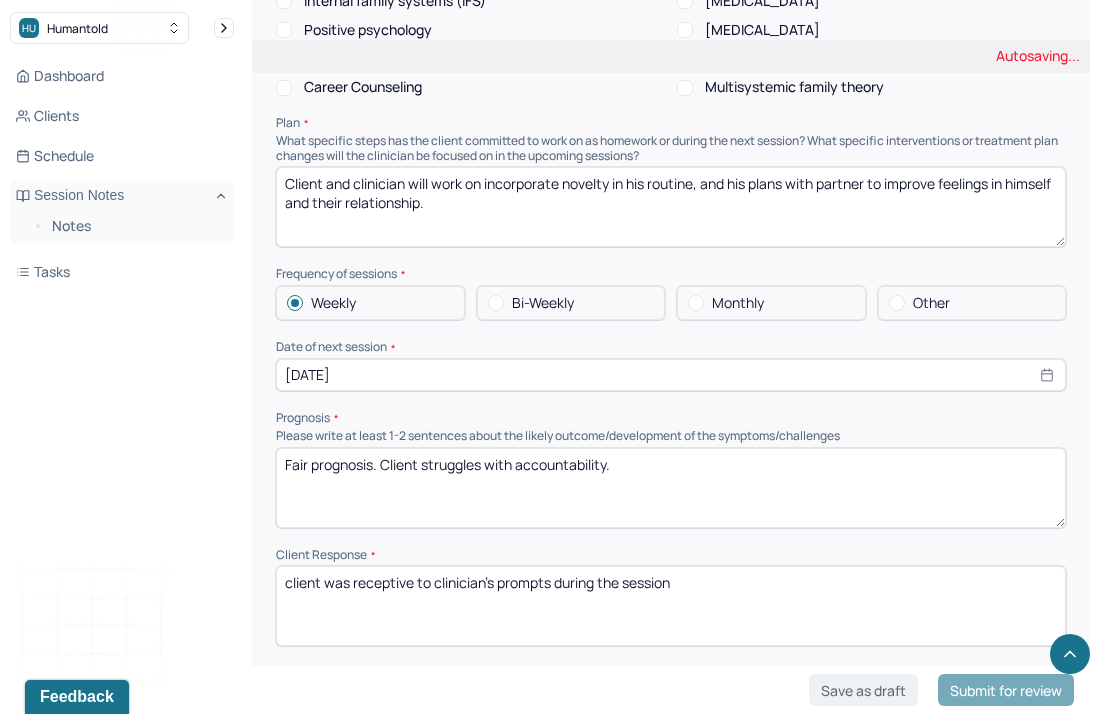 type on "Client and clinician will work on incorporate novelty in his routine, and his plans with partner to improve feelings in himself and their relationship." 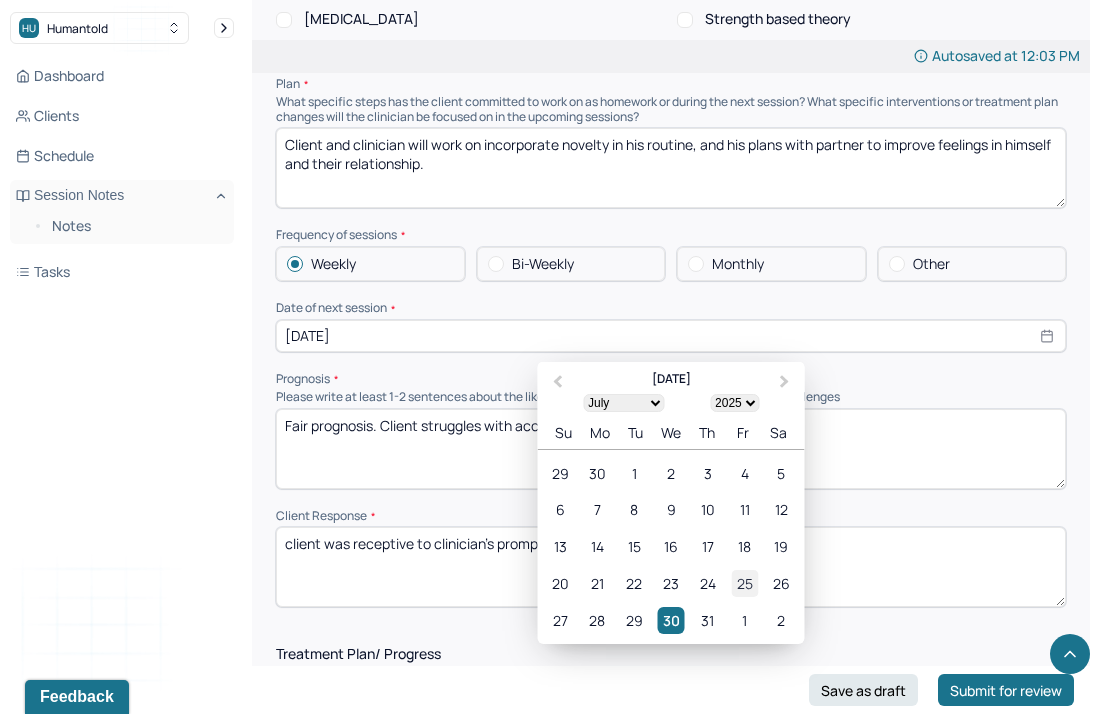 scroll, scrollTop: 2251, scrollLeft: 0, axis: vertical 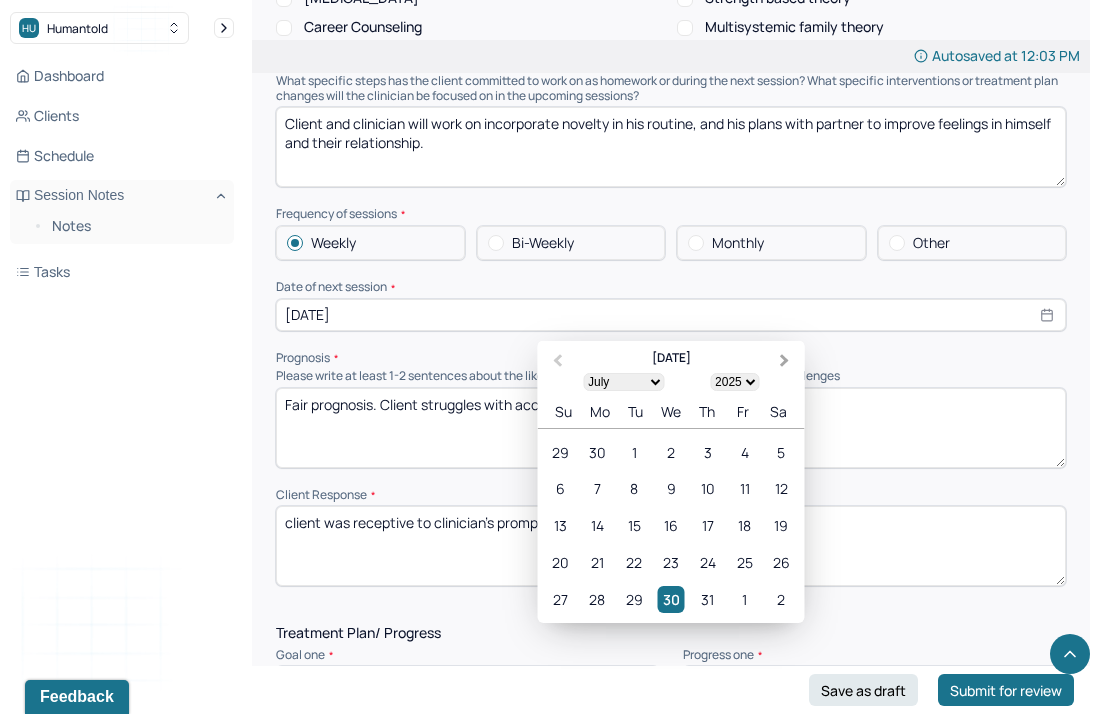 click on "Next Month" at bounding box center [787, 362] 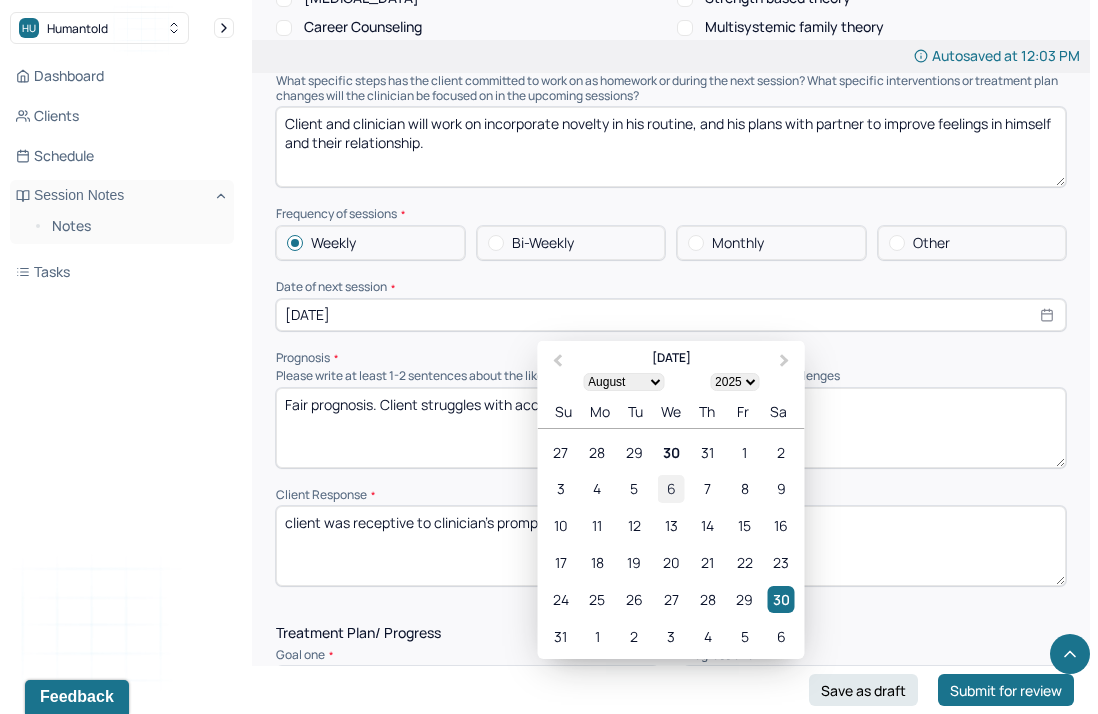 click on "6" at bounding box center [670, 488] 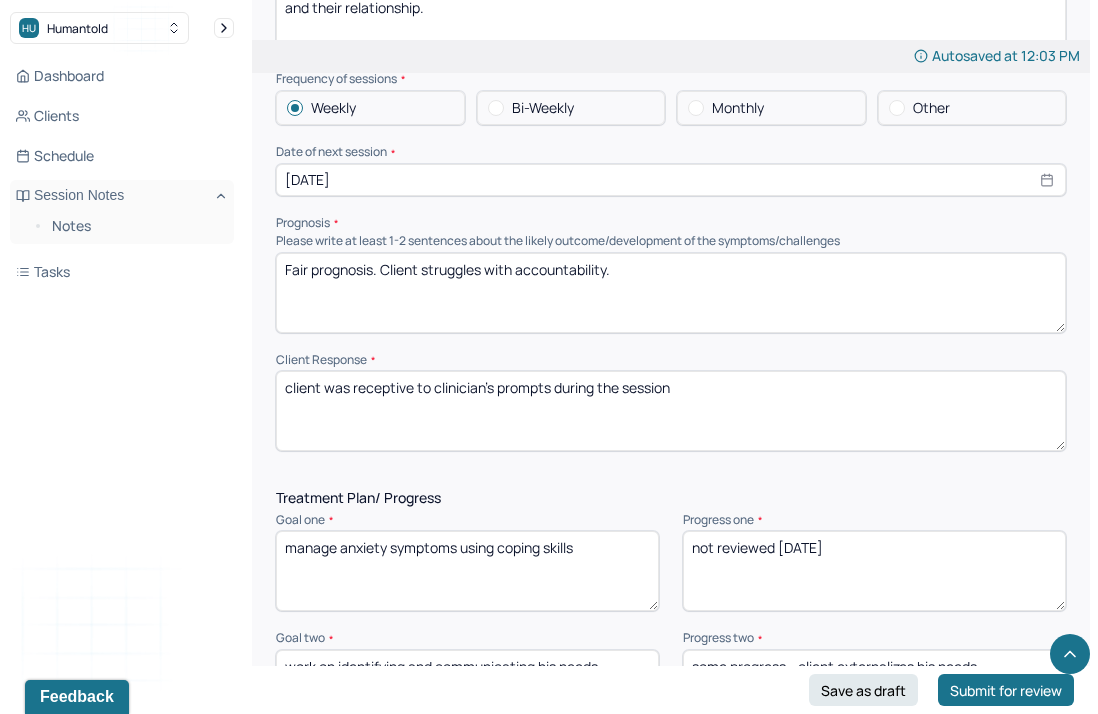 scroll, scrollTop: 2392, scrollLeft: 0, axis: vertical 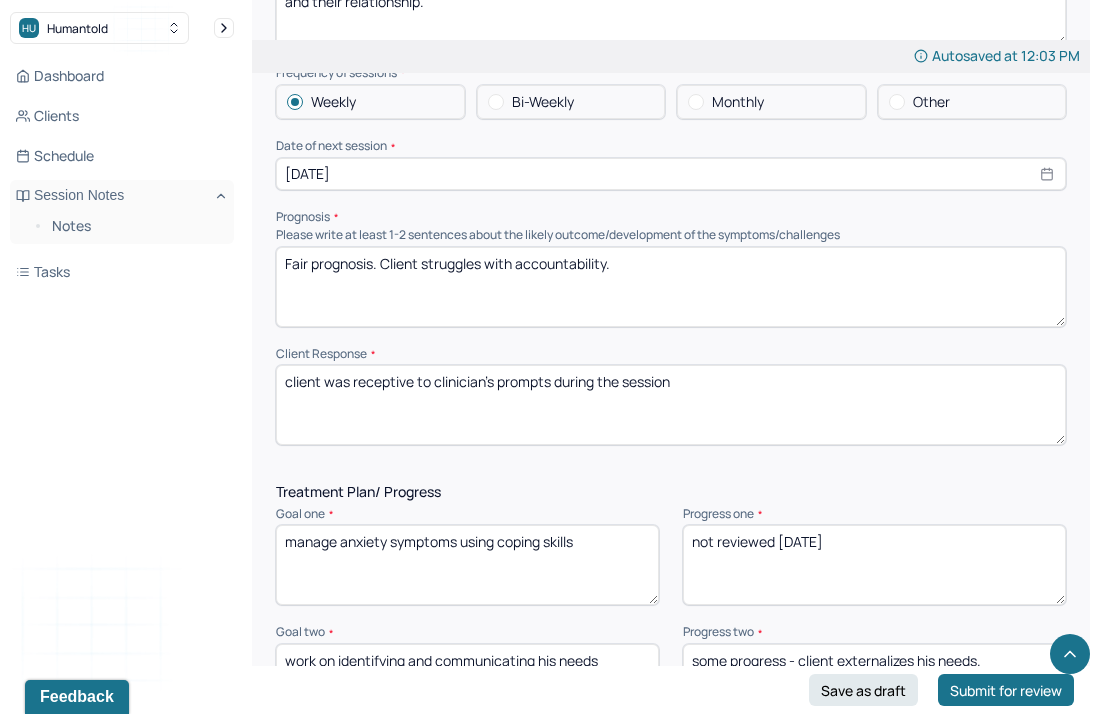 drag, startPoint x: 627, startPoint y: 255, endPoint x: 270, endPoint y: 247, distance: 357.08963 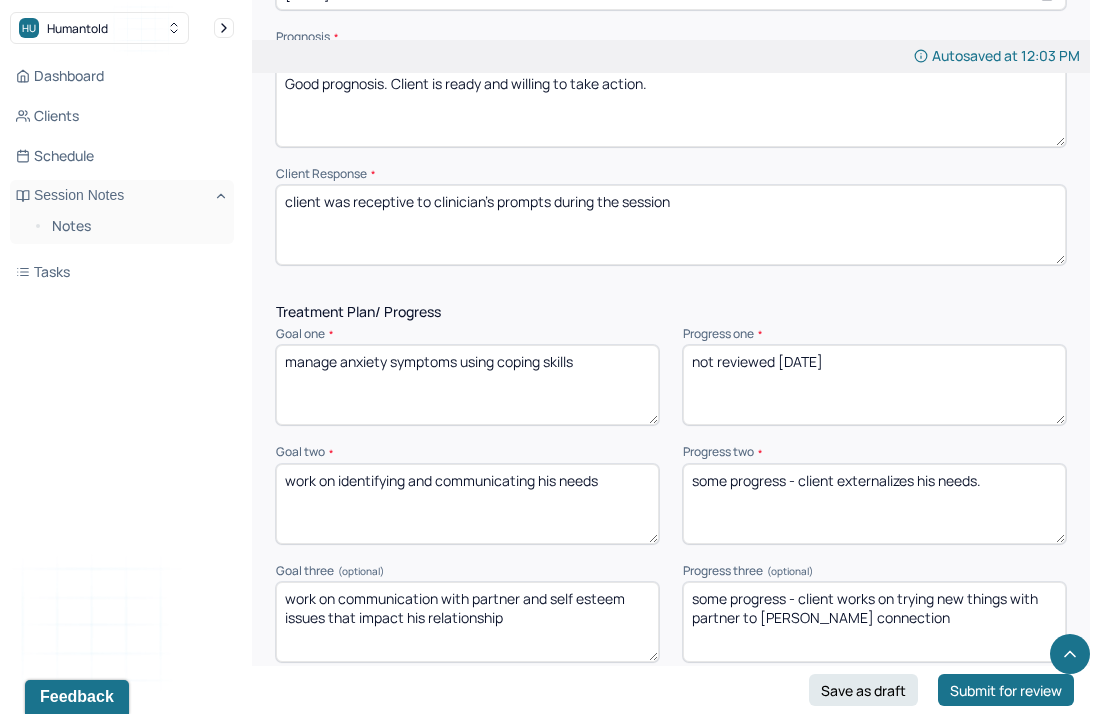 scroll, scrollTop: 2593, scrollLeft: 0, axis: vertical 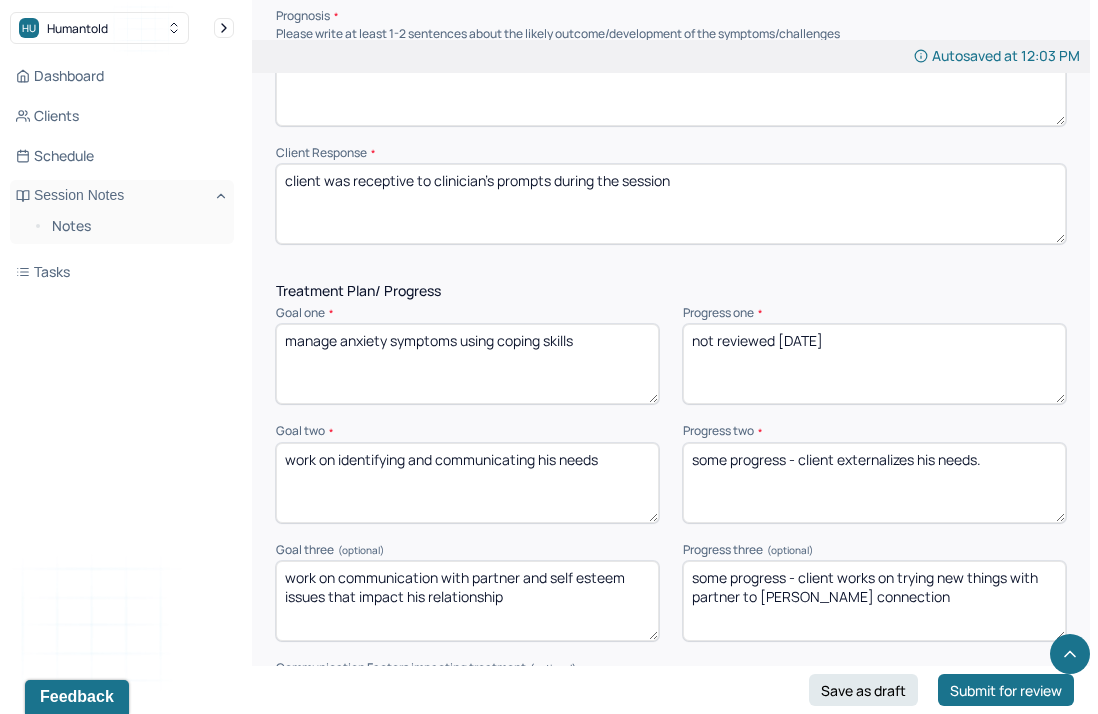 type on "Good prognosis. Client is ready and willing to take action." 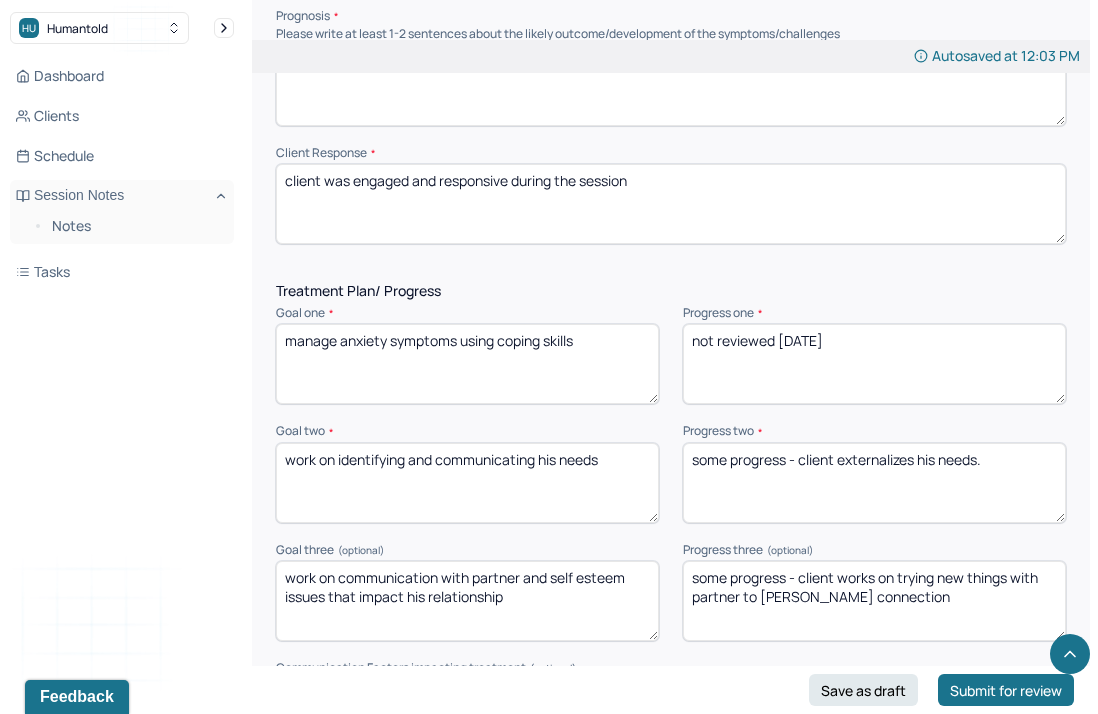 scroll, scrollTop: 2692, scrollLeft: 0, axis: vertical 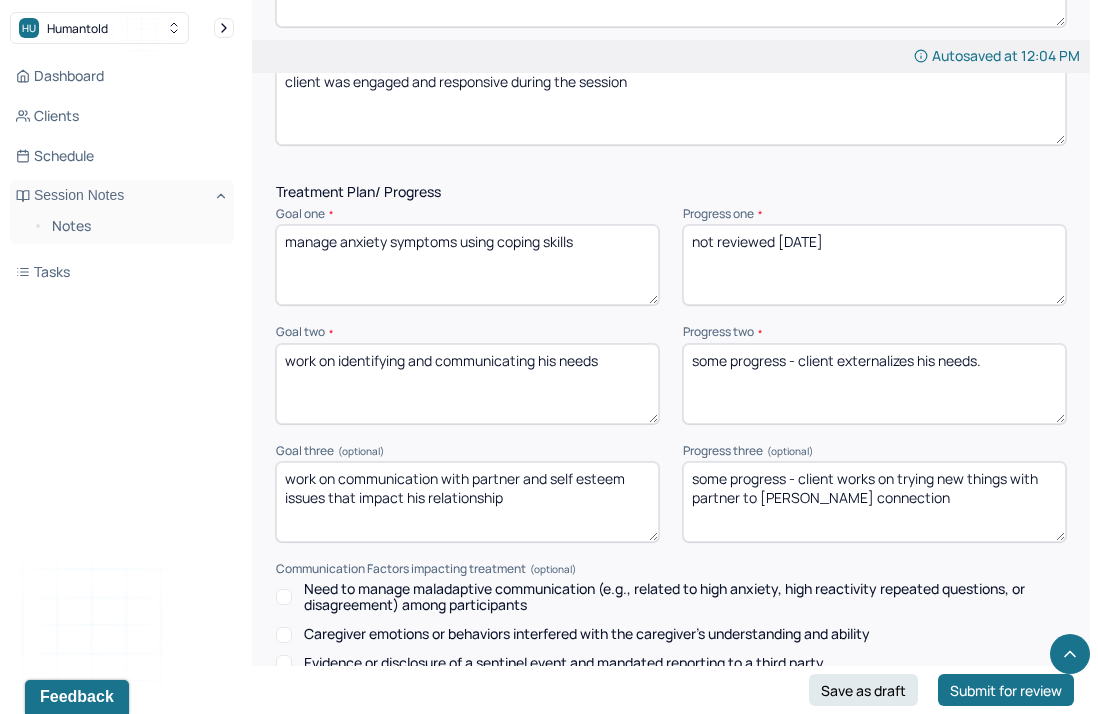 type on "client was engaged and responsive during the session" 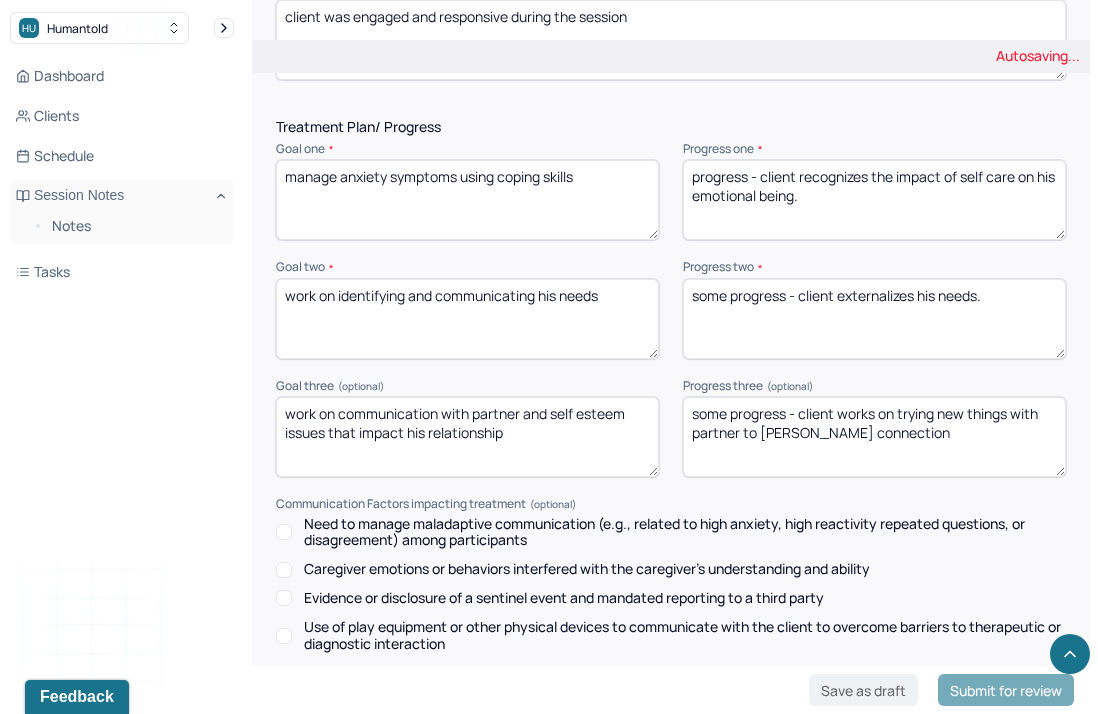 scroll, scrollTop: 2779, scrollLeft: 0, axis: vertical 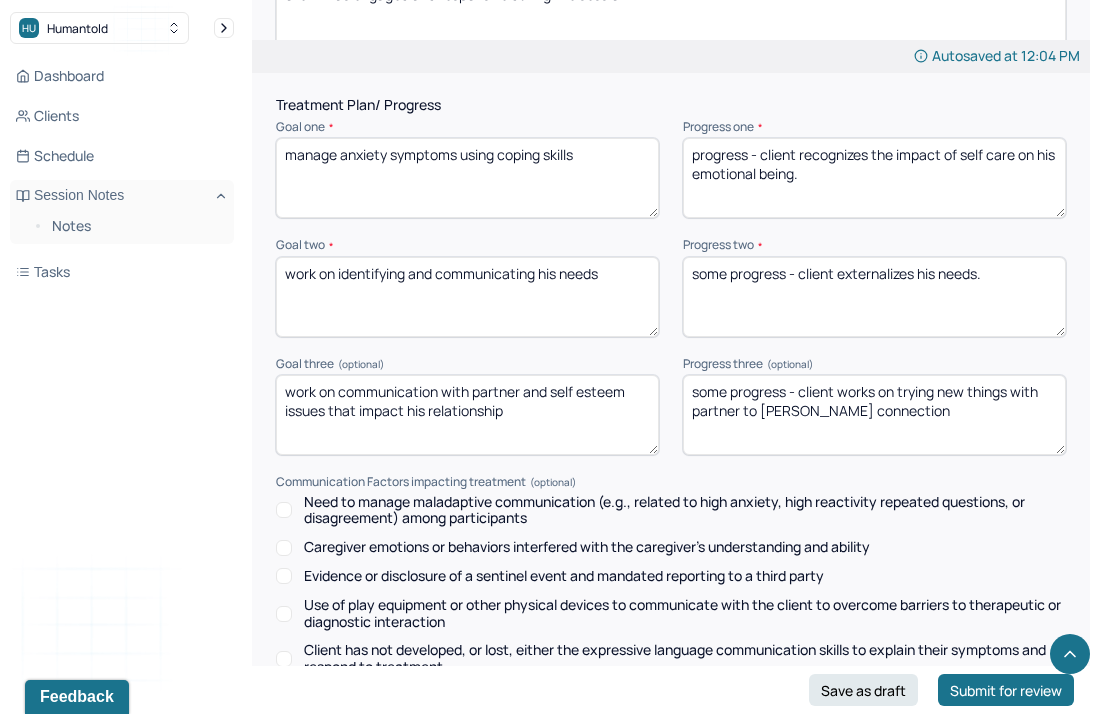 type on "progress - client recognizes the impact of self care on his emotional being." 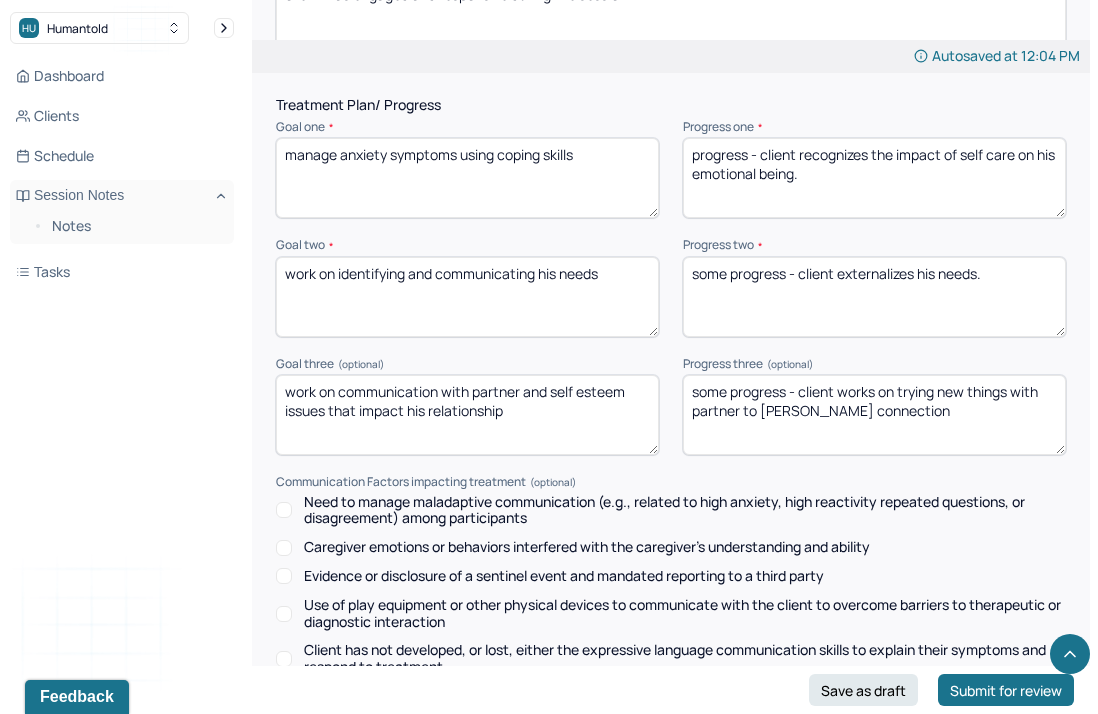 drag, startPoint x: 1009, startPoint y: 269, endPoint x: 842, endPoint y: 266, distance: 167.02695 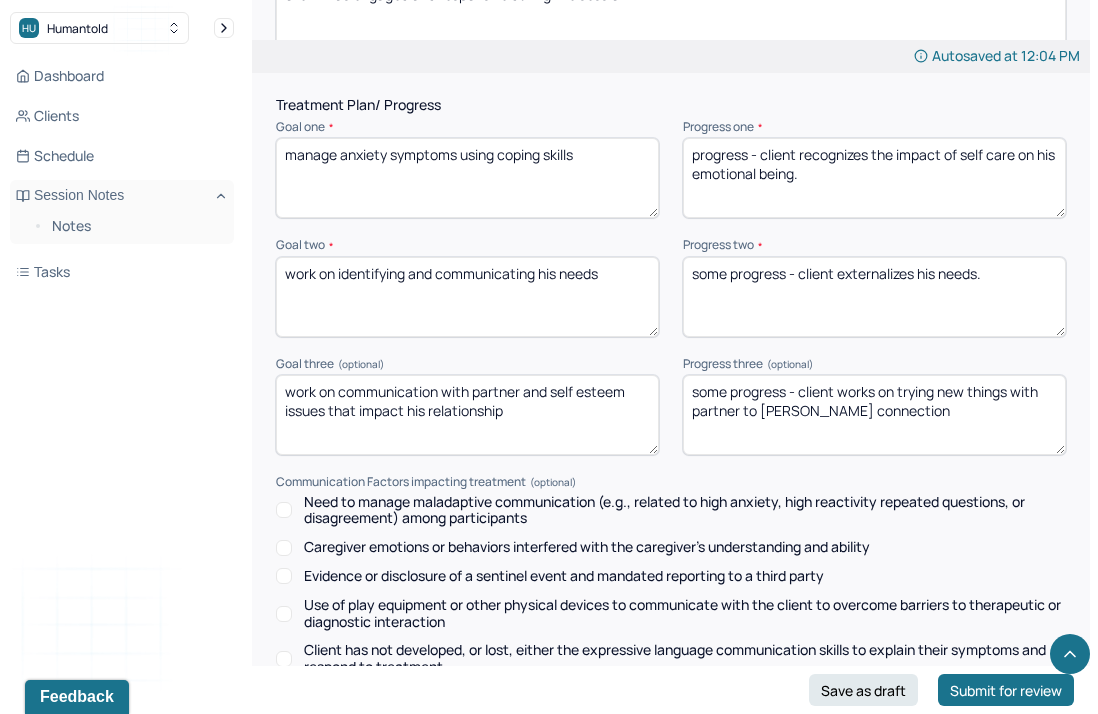 click on "some progress - client externalizes his needs." at bounding box center [874, 297] 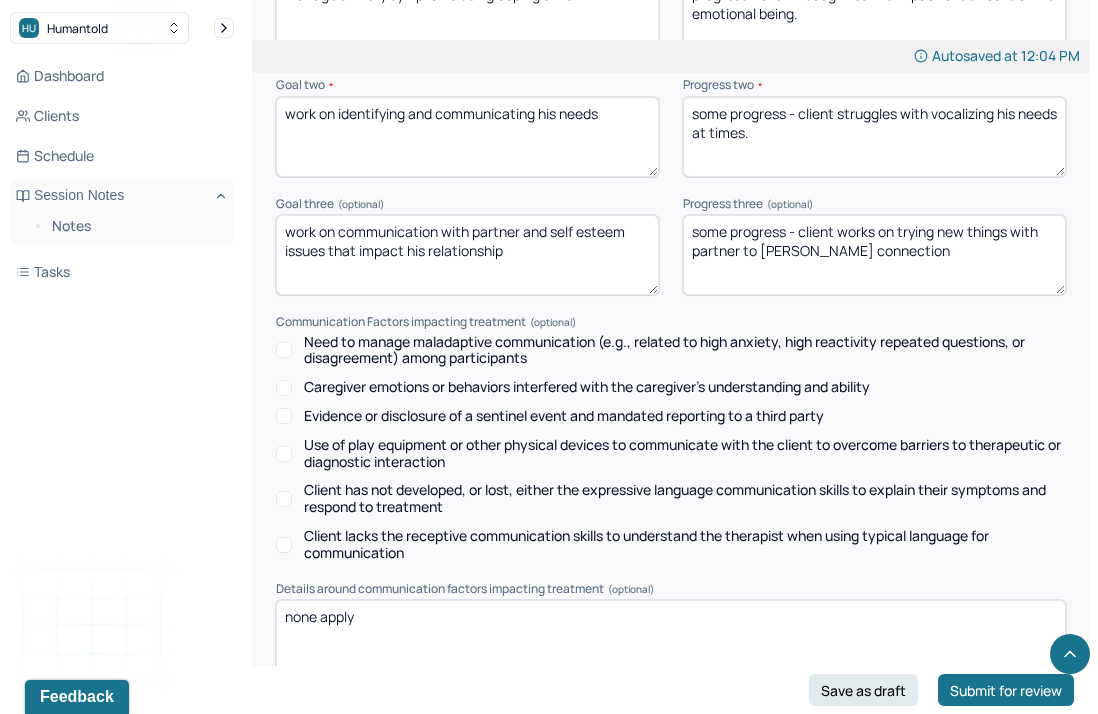 scroll, scrollTop: 2938, scrollLeft: 0, axis: vertical 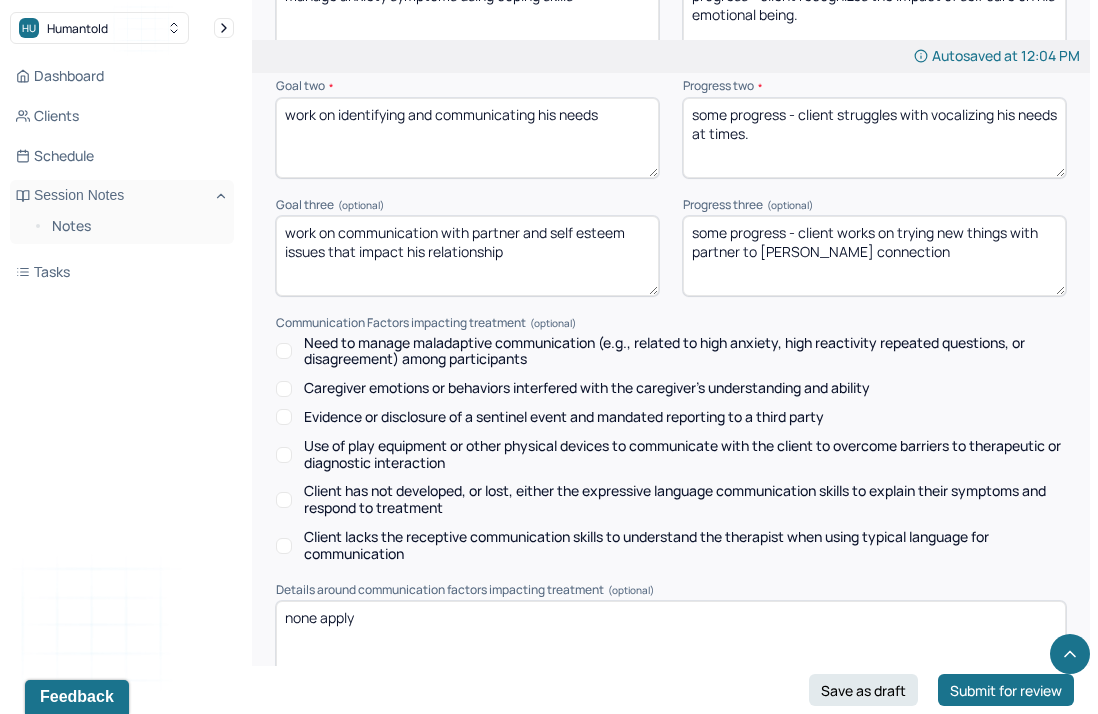 type on "some progress - client struggles with vocalizing his needs at times." 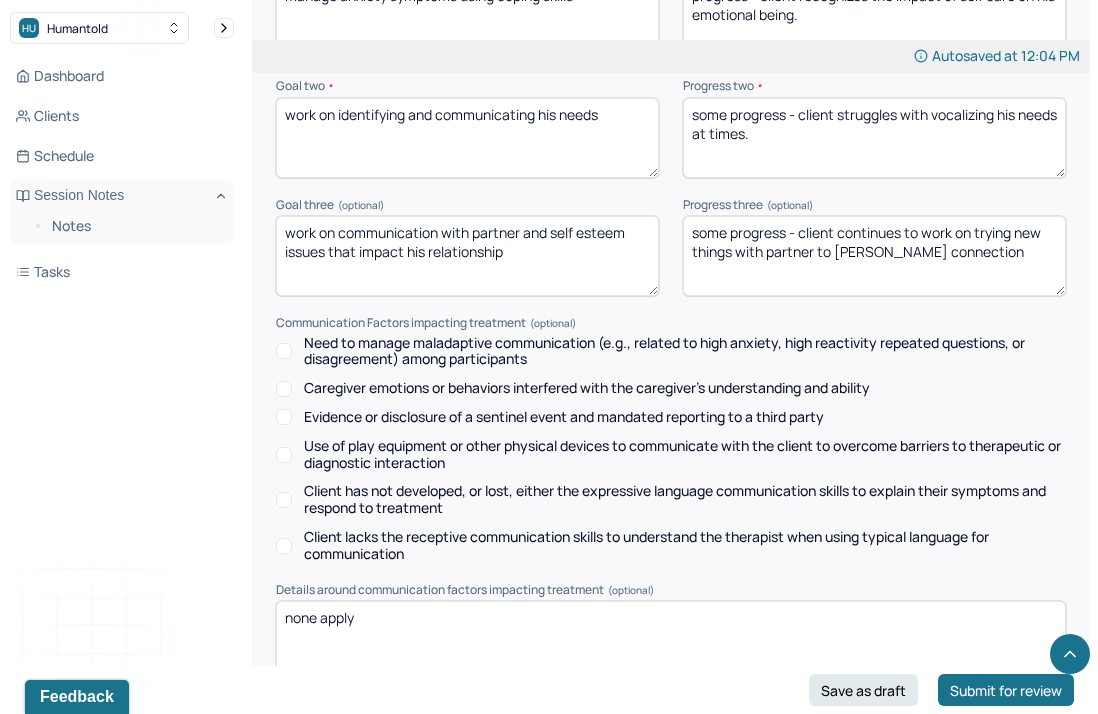 scroll, scrollTop: 3113, scrollLeft: 0, axis: vertical 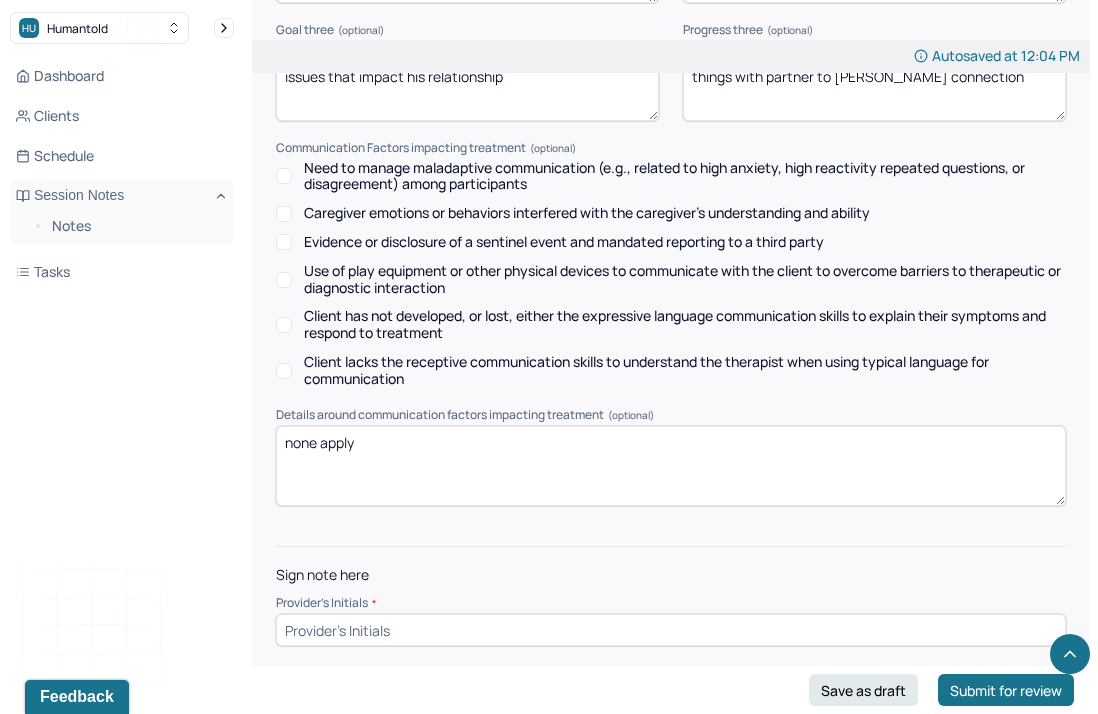 type on "some progress - client continues to work on trying new things with partner to [PERSON_NAME] connection" 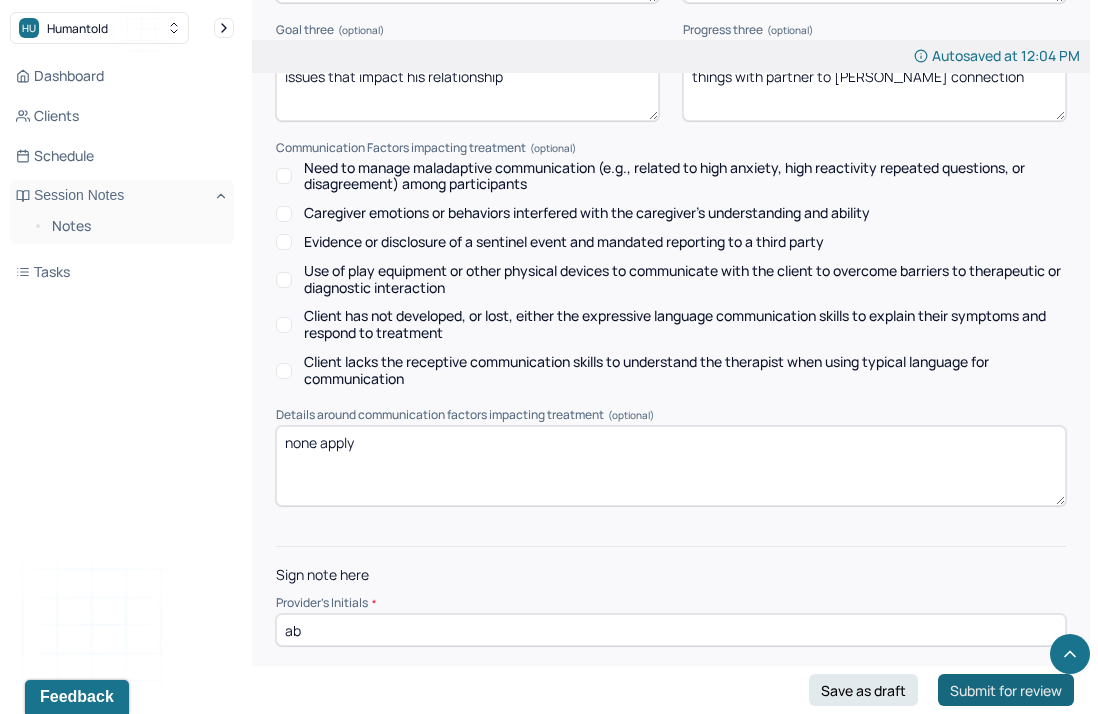 type on "ab" 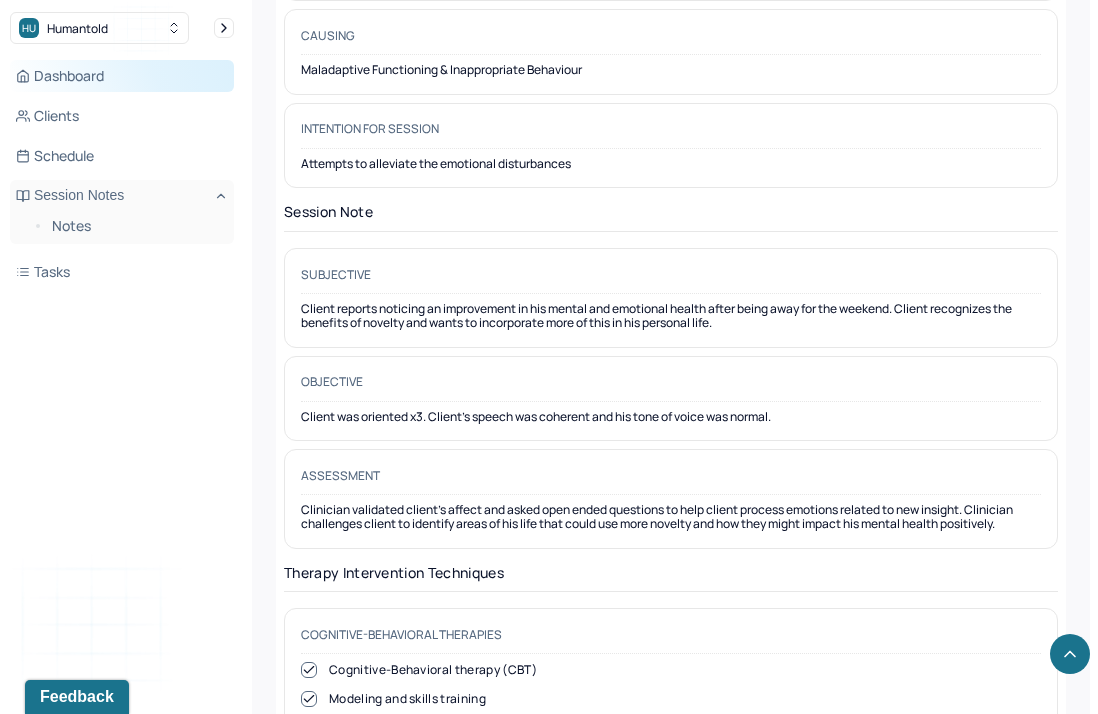 scroll, scrollTop: 851, scrollLeft: 0, axis: vertical 